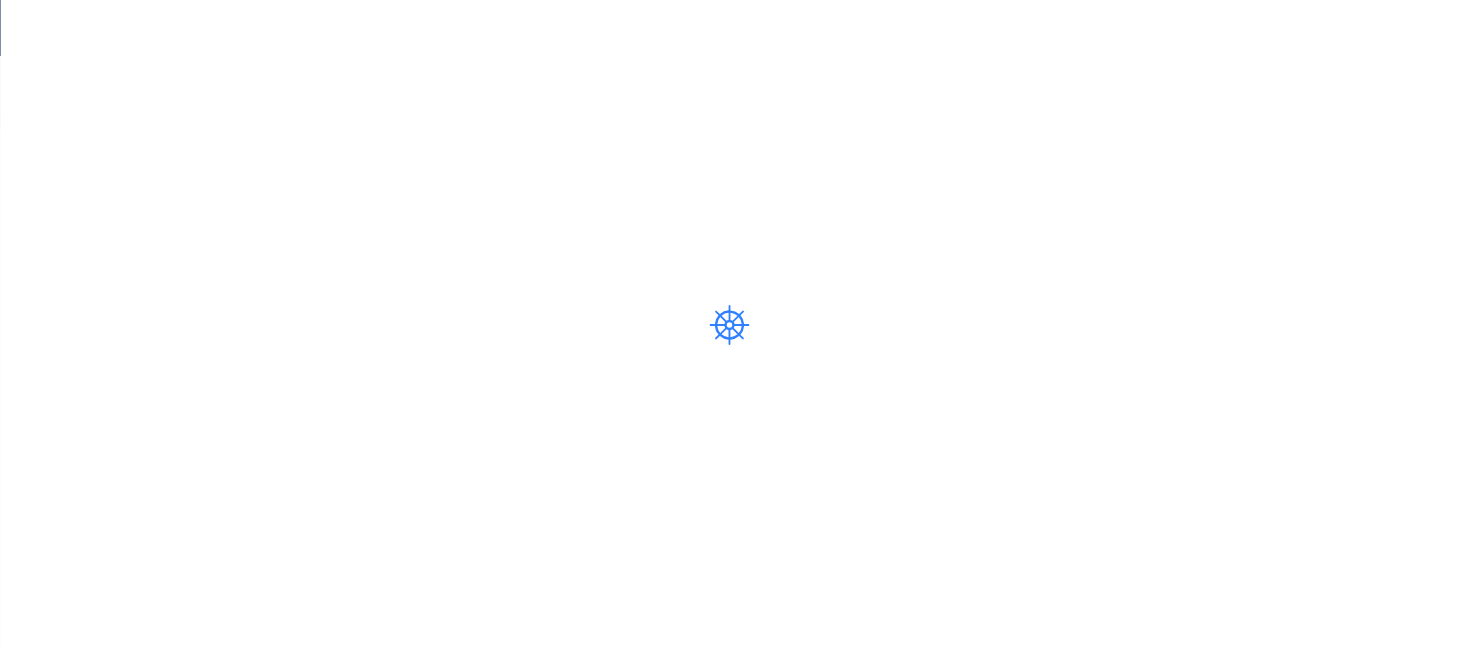 scroll, scrollTop: 0, scrollLeft: 0, axis: both 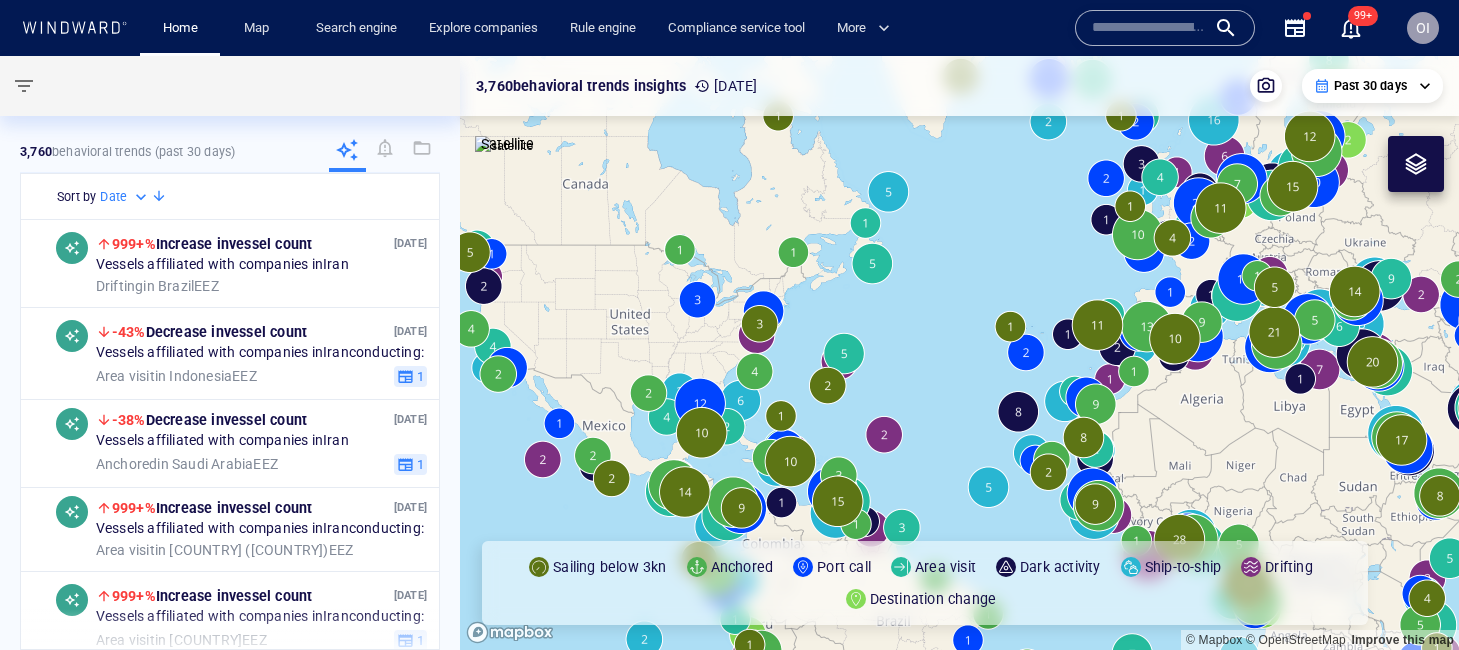 click at bounding box center [1149, 28] 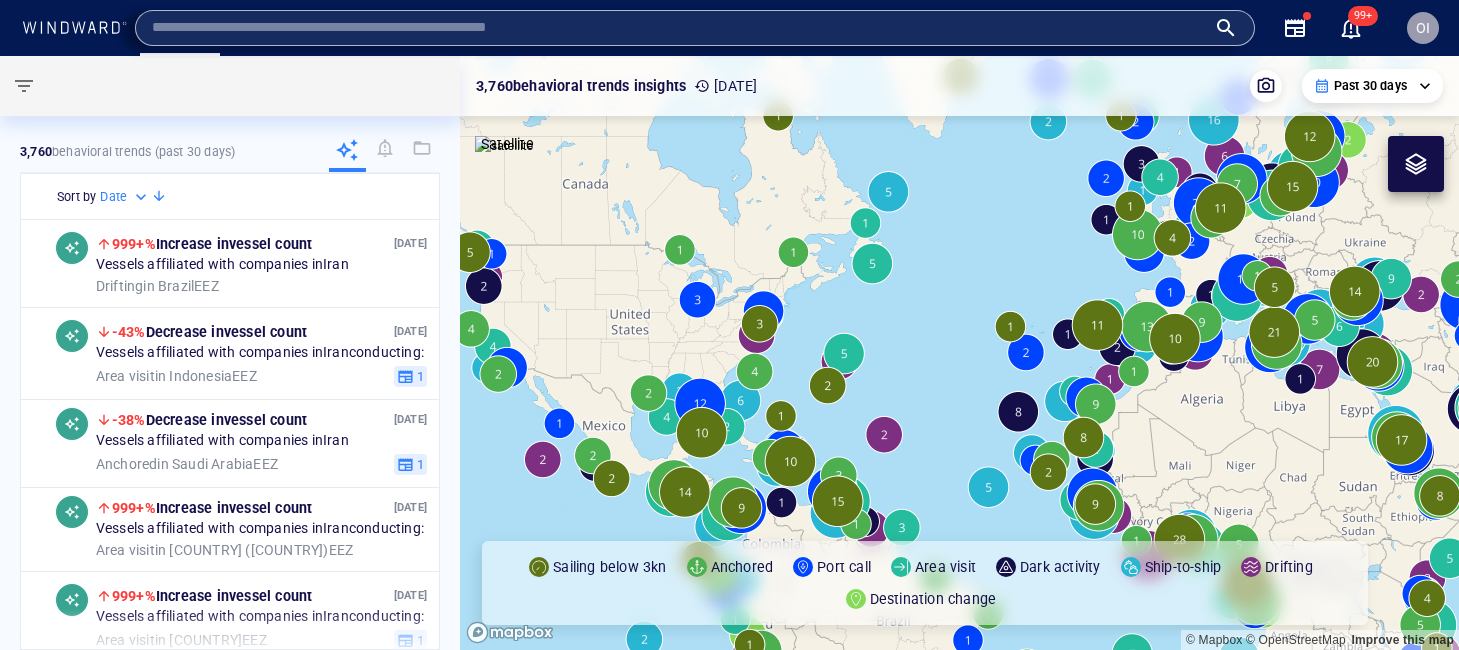 paste on "*******" 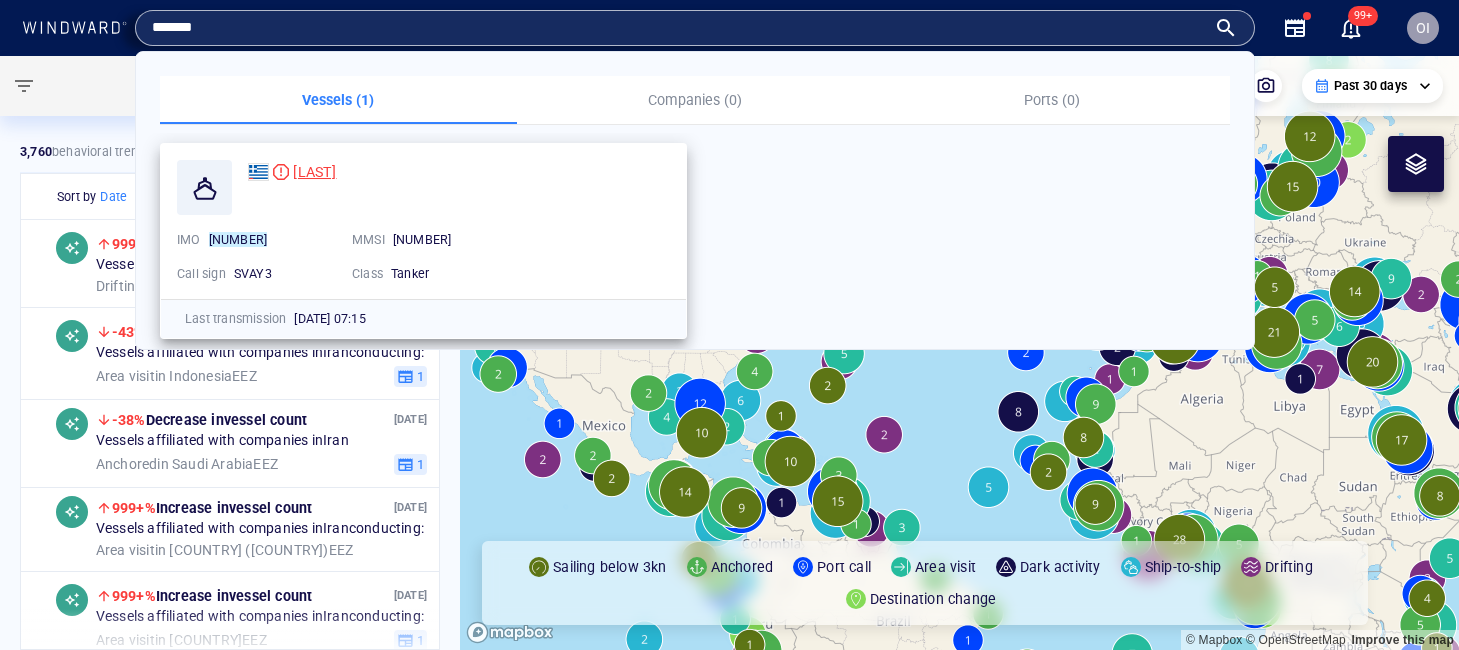 type on "*******" 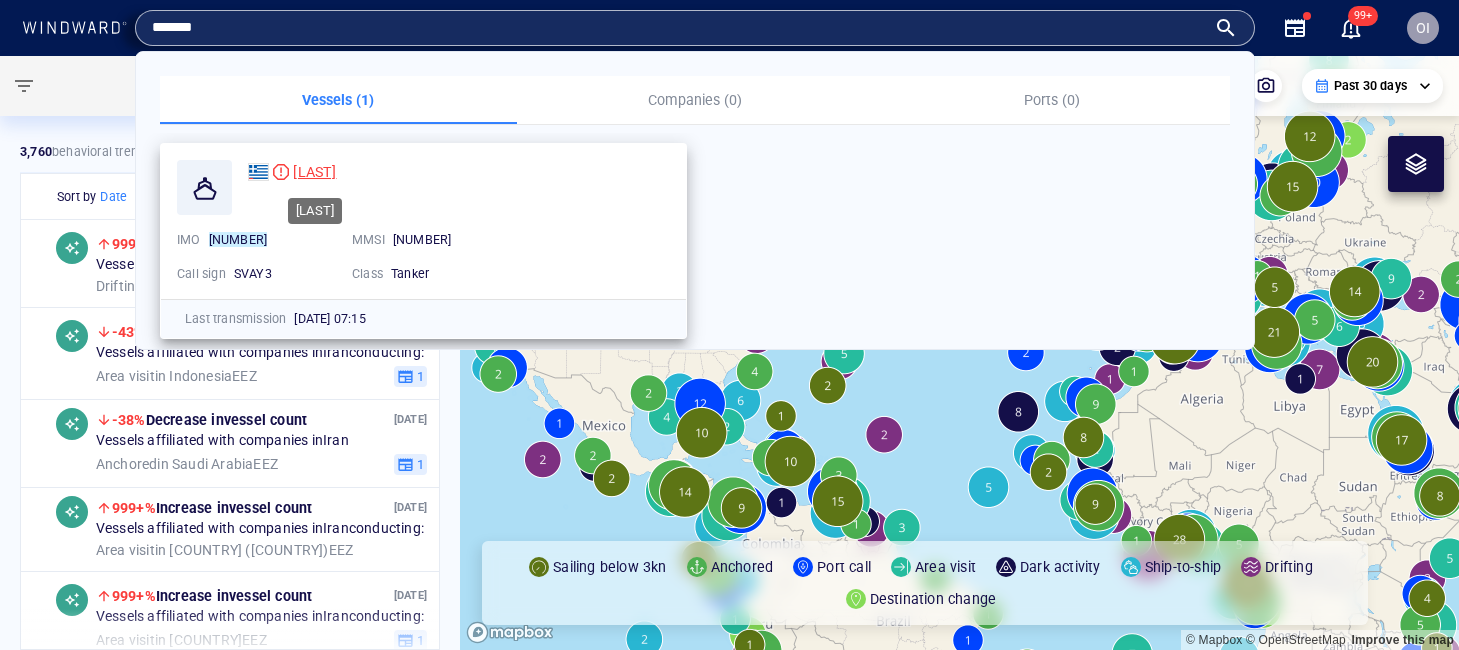 click on "[NAME]" at bounding box center (314, 172) 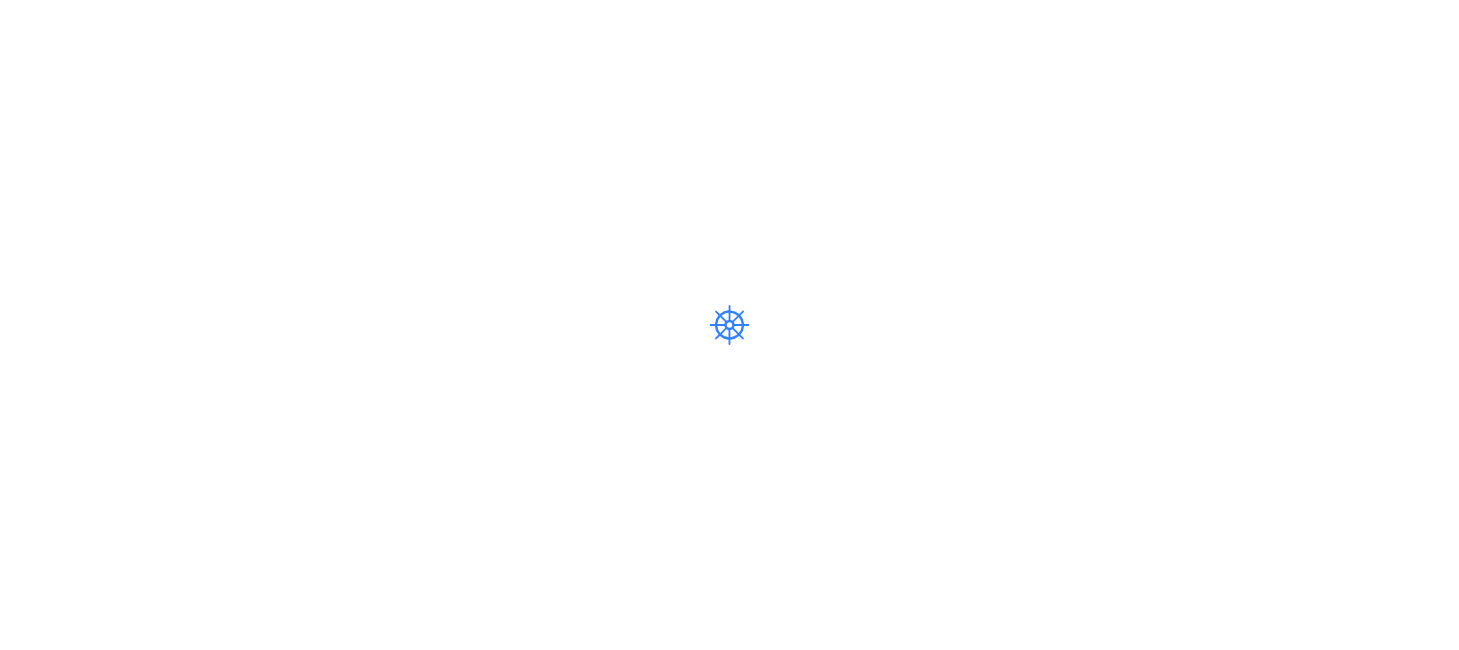 scroll, scrollTop: 0, scrollLeft: 0, axis: both 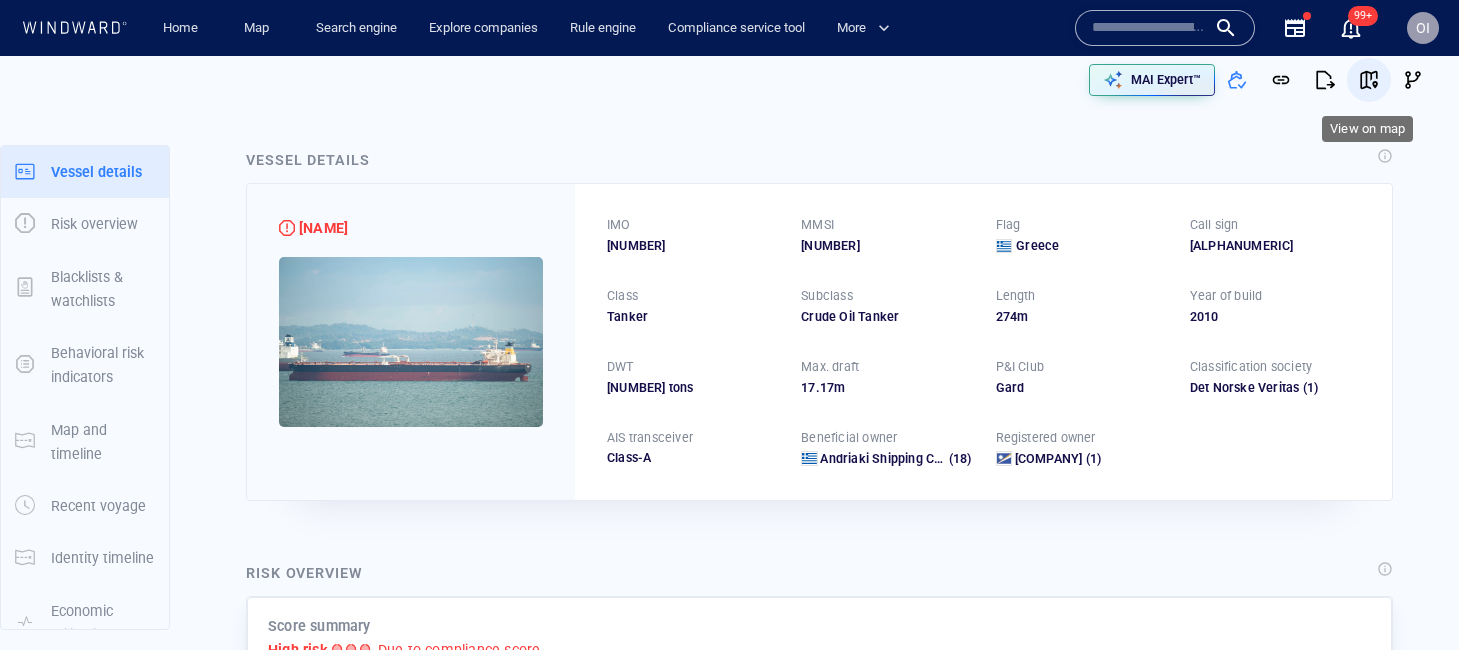 click at bounding box center (1369, 80) 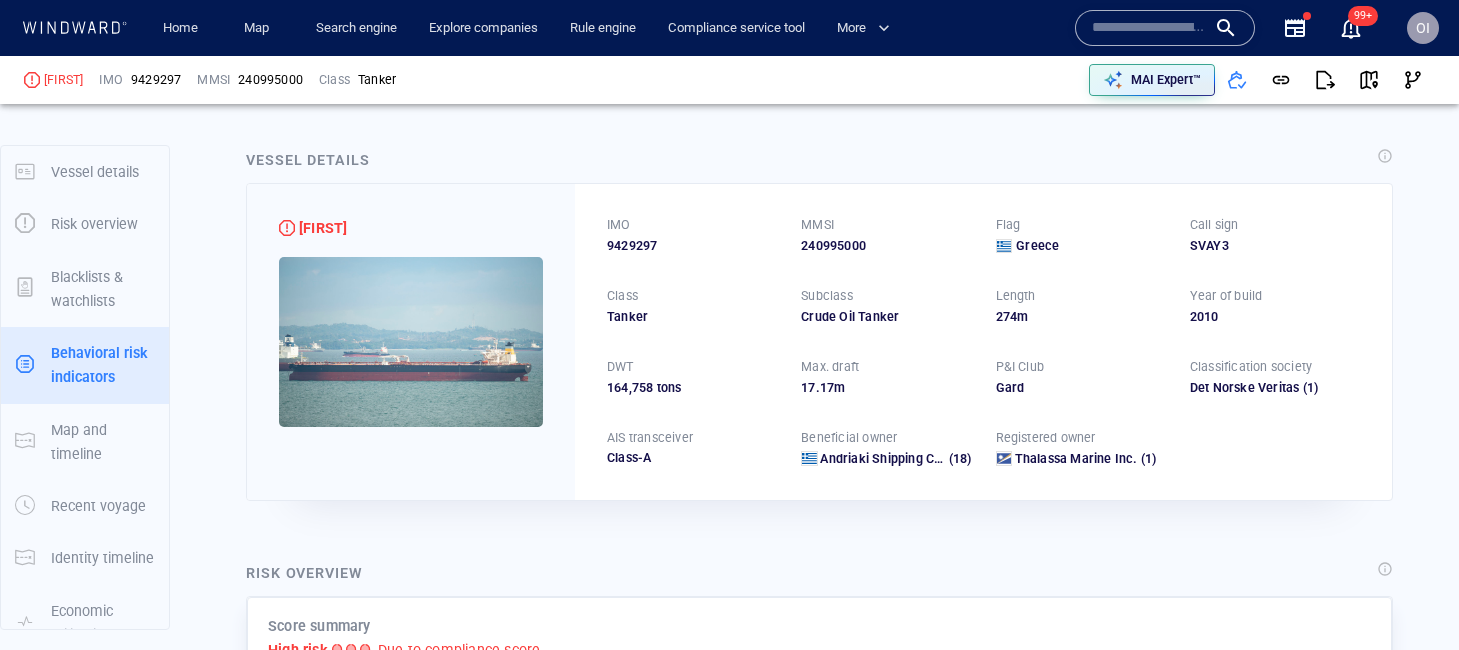 scroll, scrollTop: 0, scrollLeft: 0, axis: both 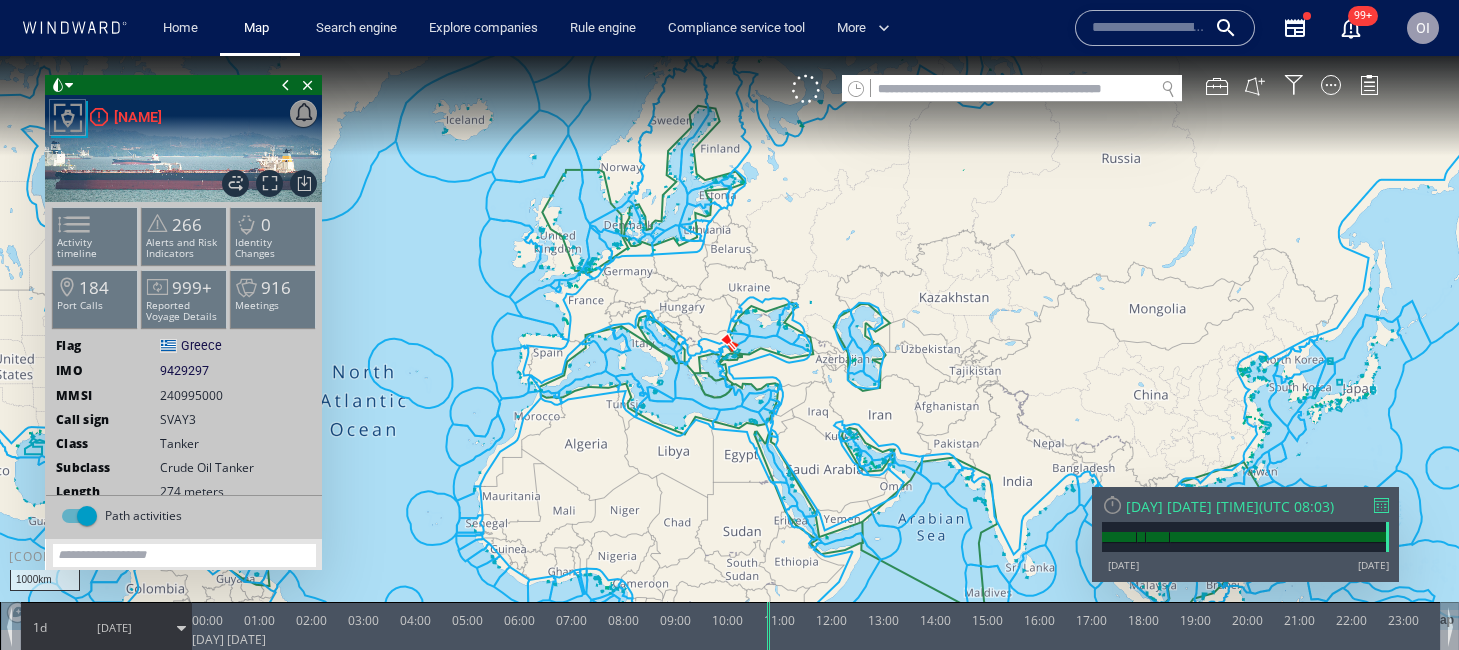 click at bounding box center [1381, 505] 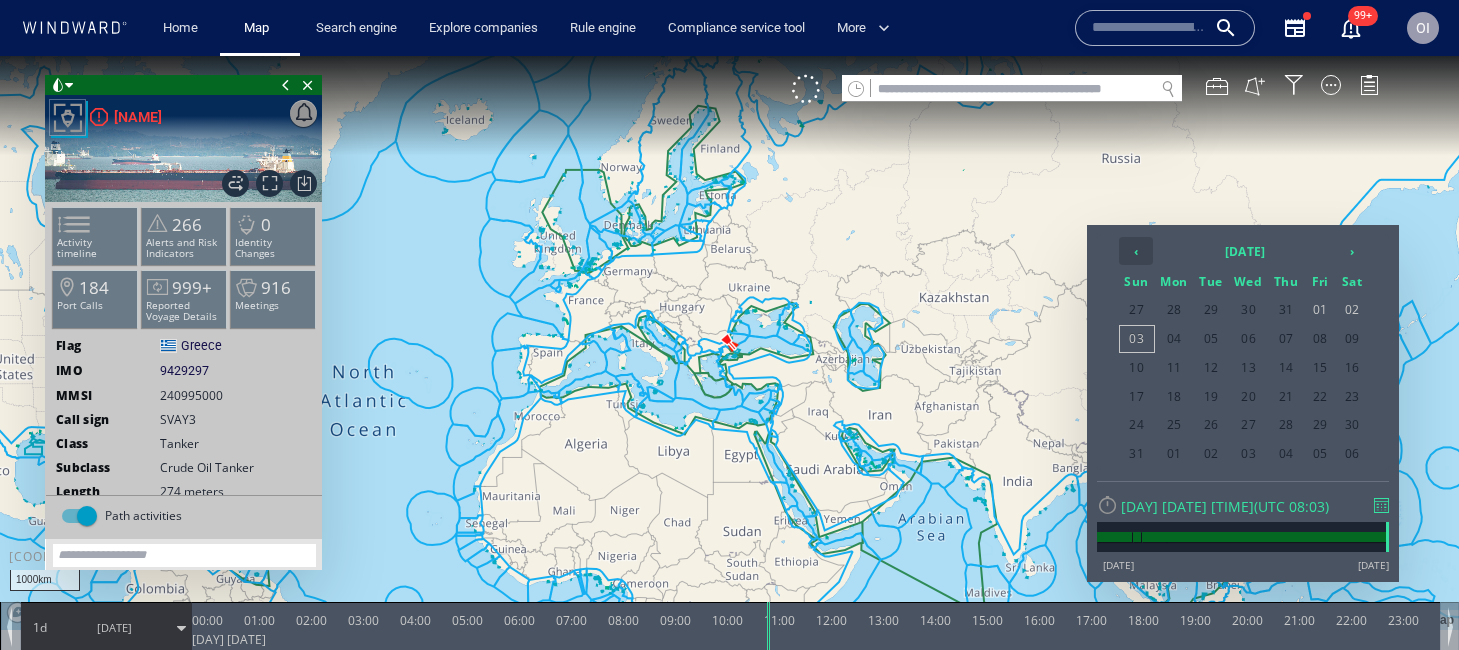 click on "‹" at bounding box center (1136, 251) 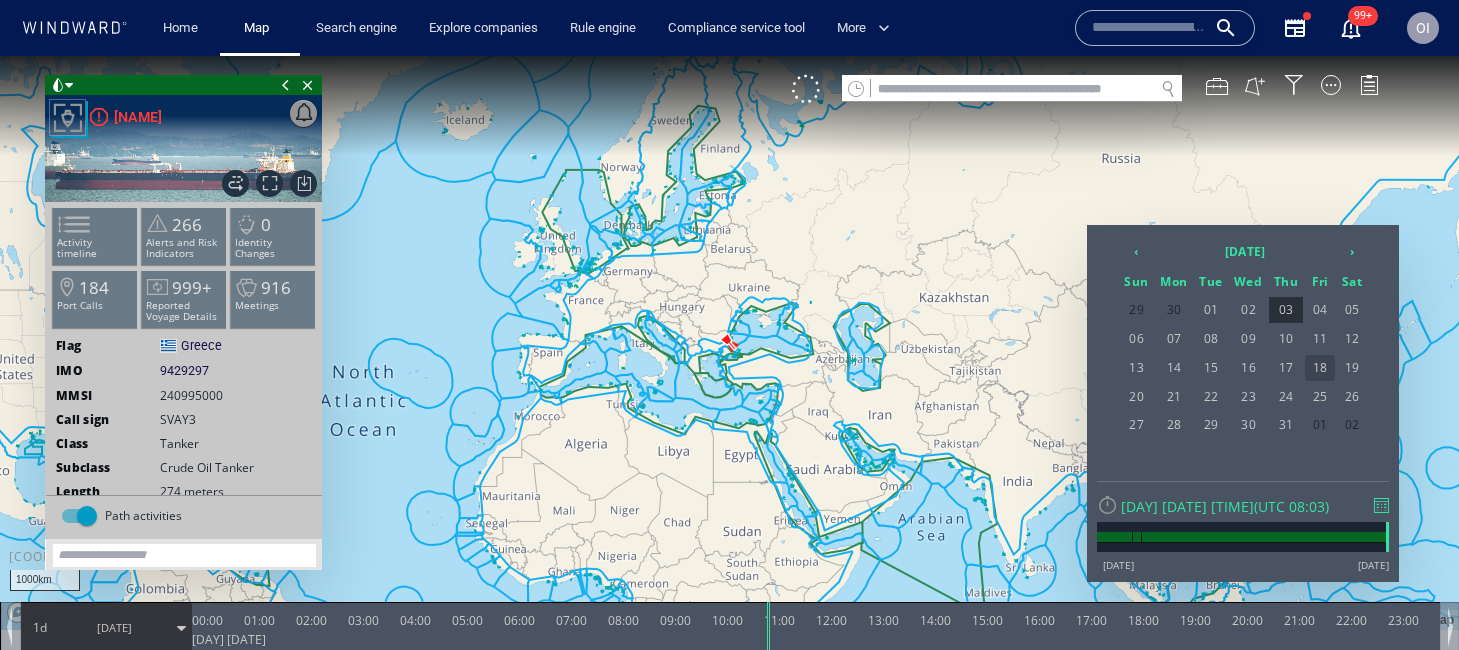 click on "18" at bounding box center [1320, 368] 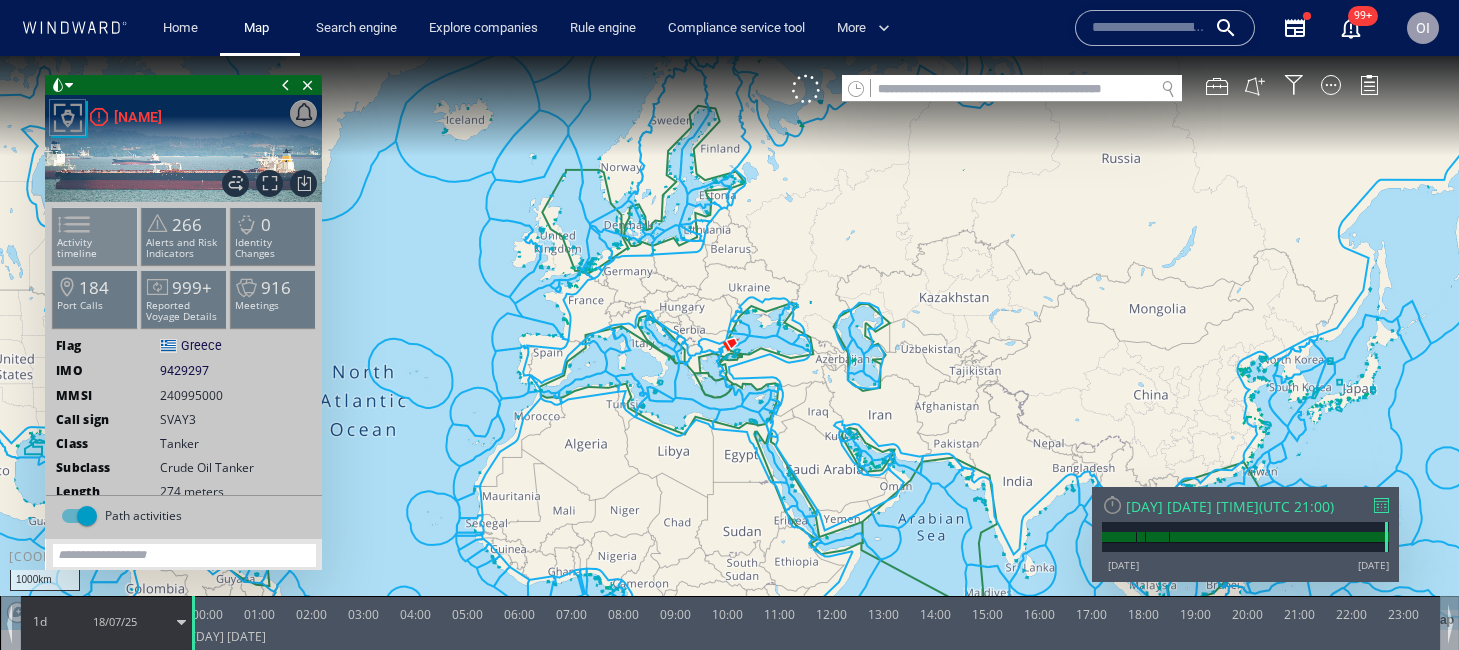 click on "Activity timeline" at bounding box center (95, 248) 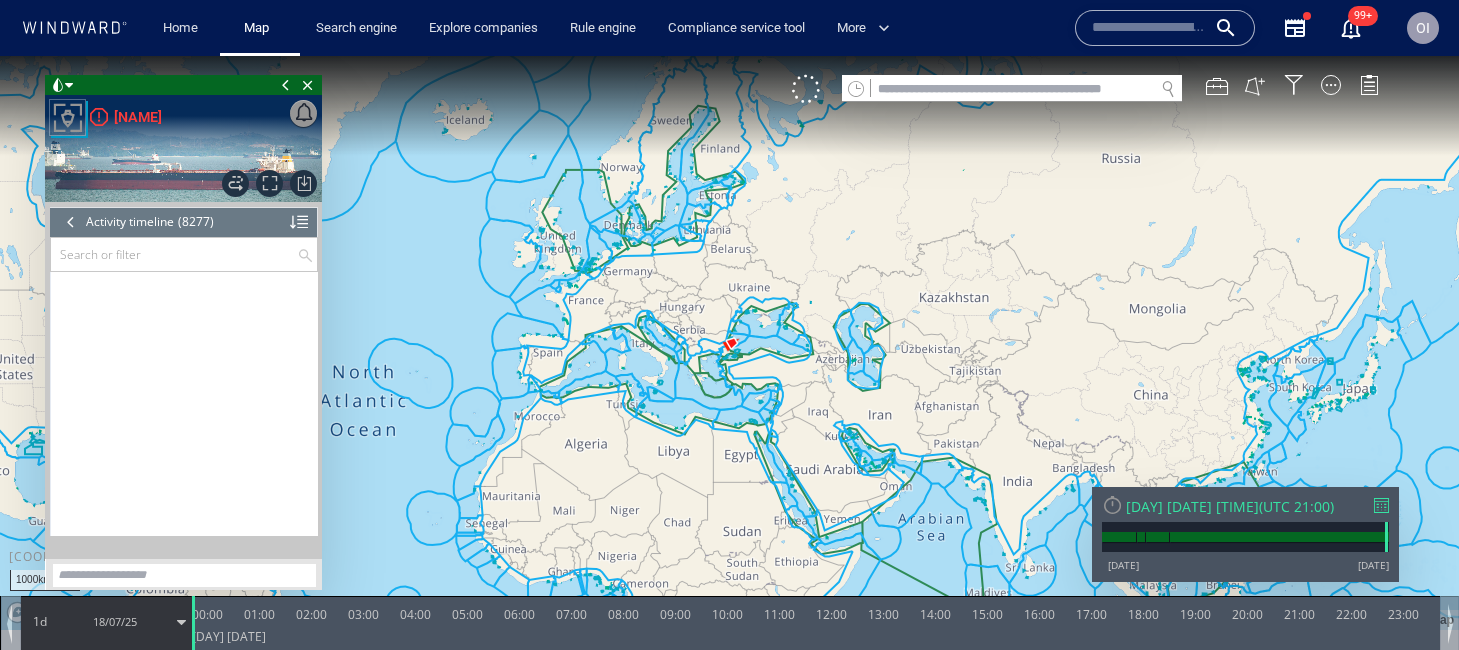 scroll, scrollTop: 443025, scrollLeft: 0, axis: vertical 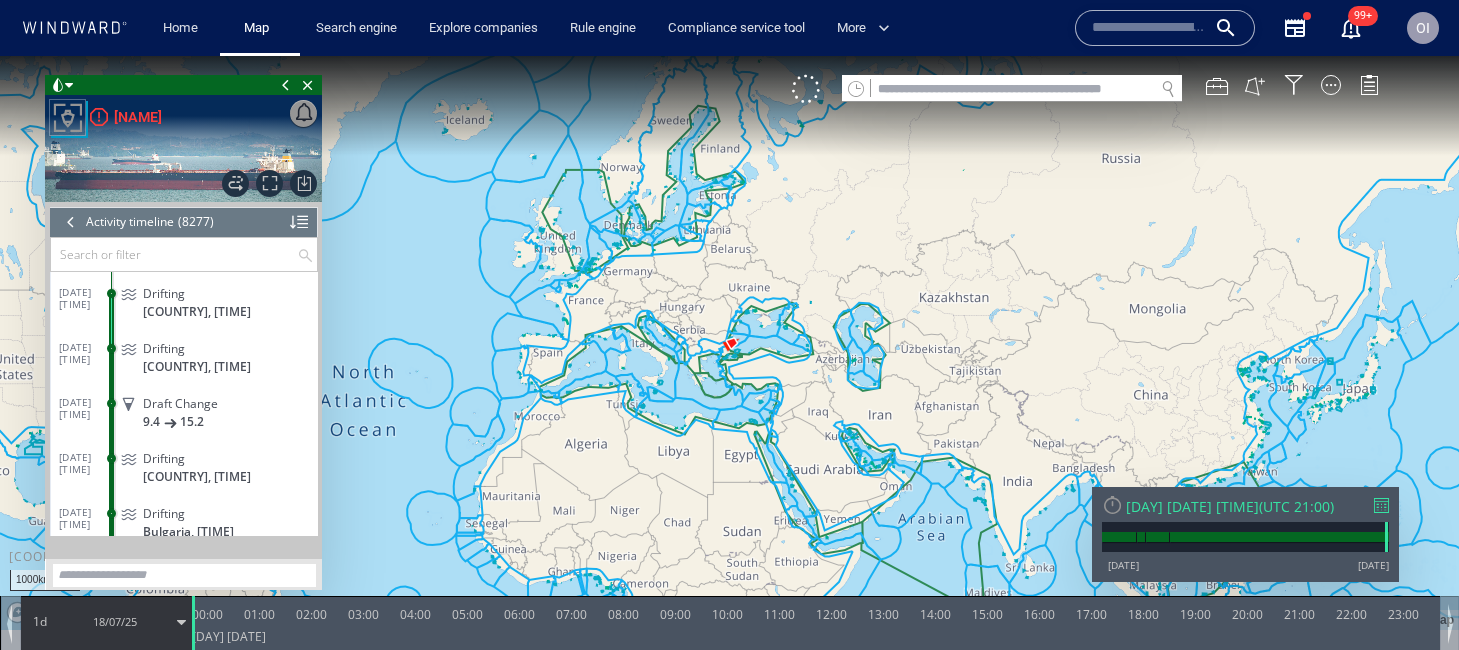 click on "Draft Change 9.4 15.2" 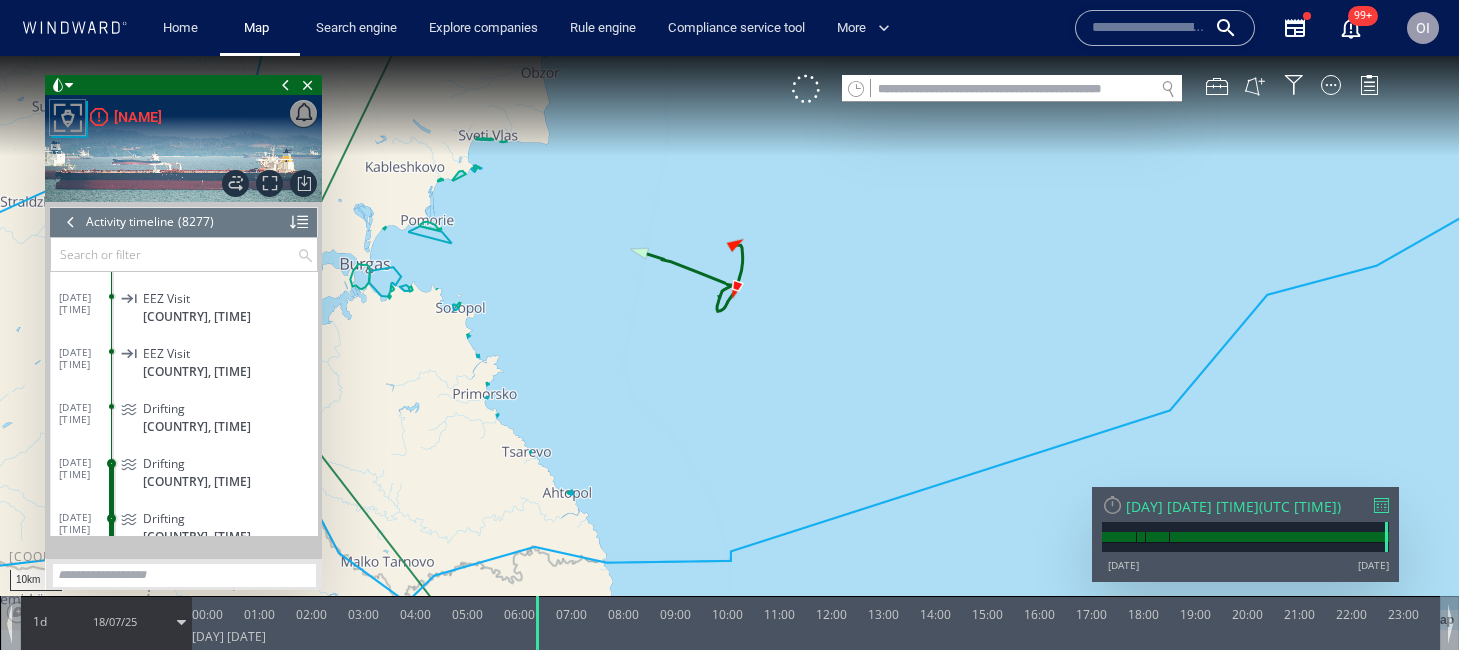 scroll, scrollTop: 442872, scrollLeft: 0, axis: vertical 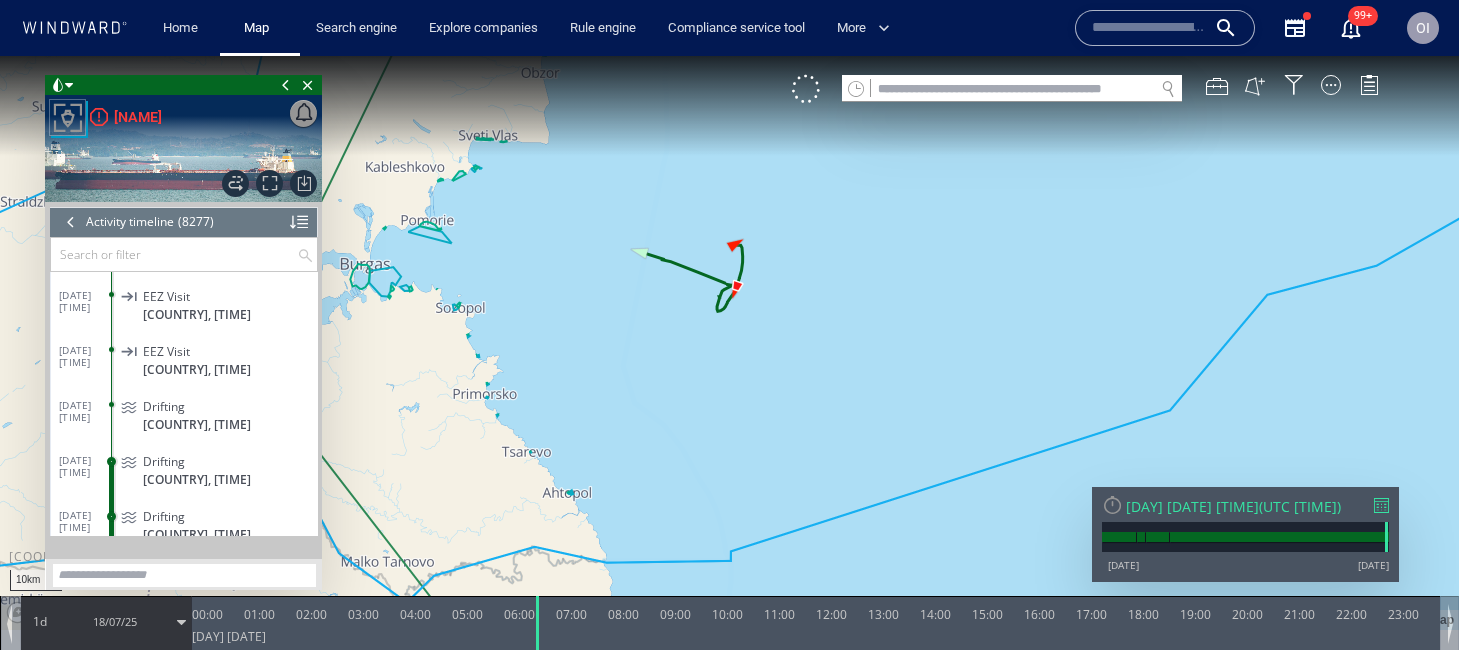 click on "18/07/25" at bounding box center (114, 622) 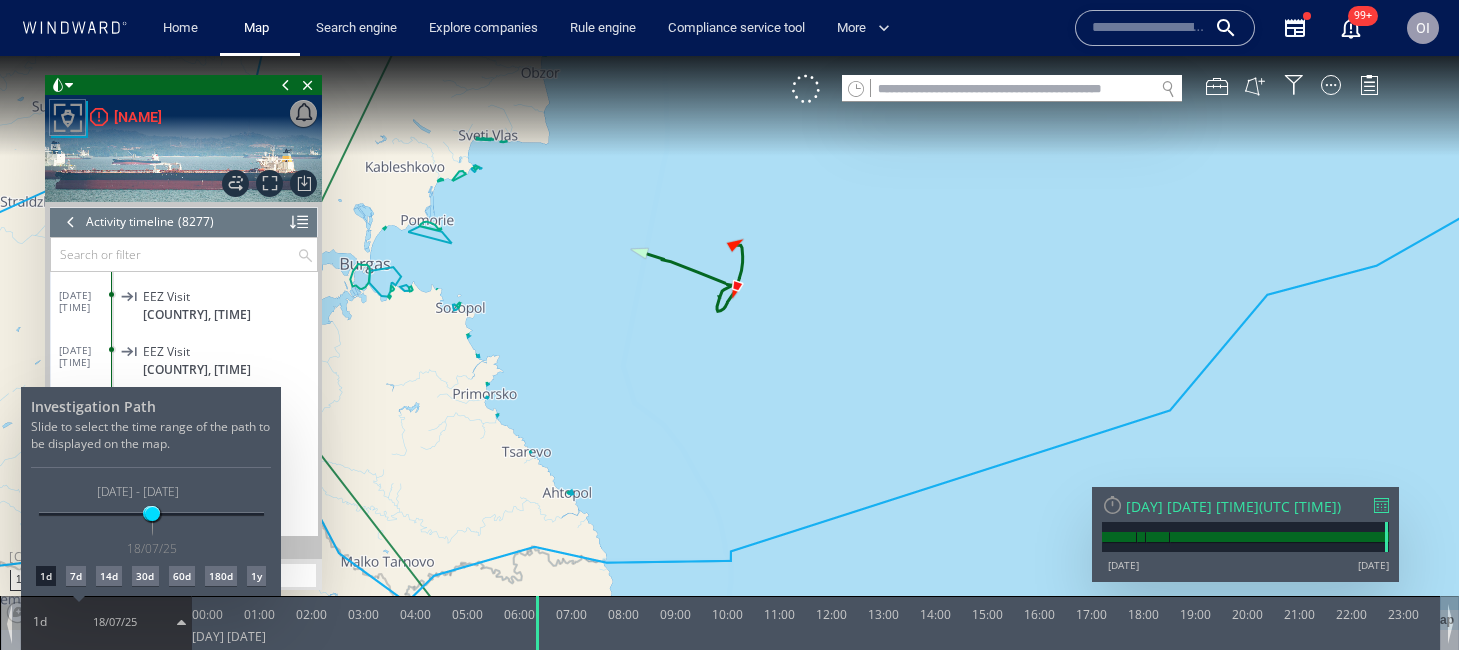 click on "7d" at bounding box center [76, 576] 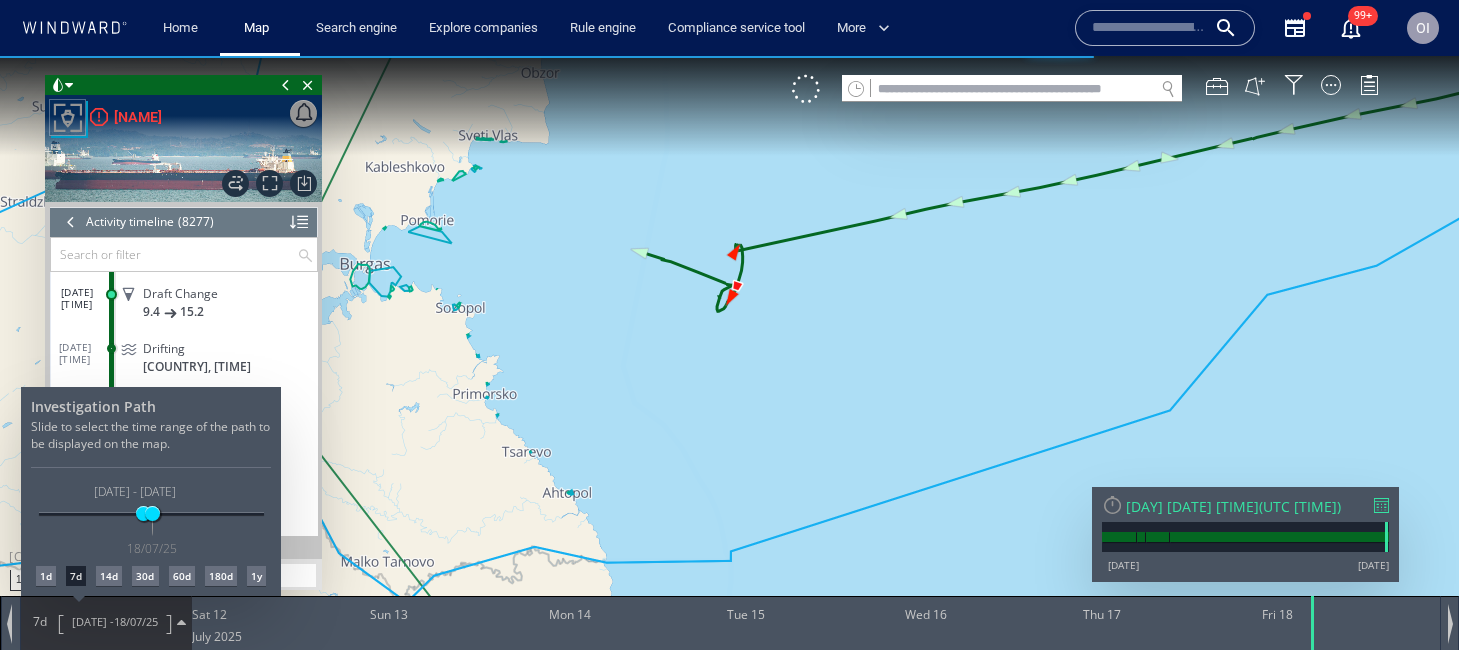 click at bounding box center [729, 353] 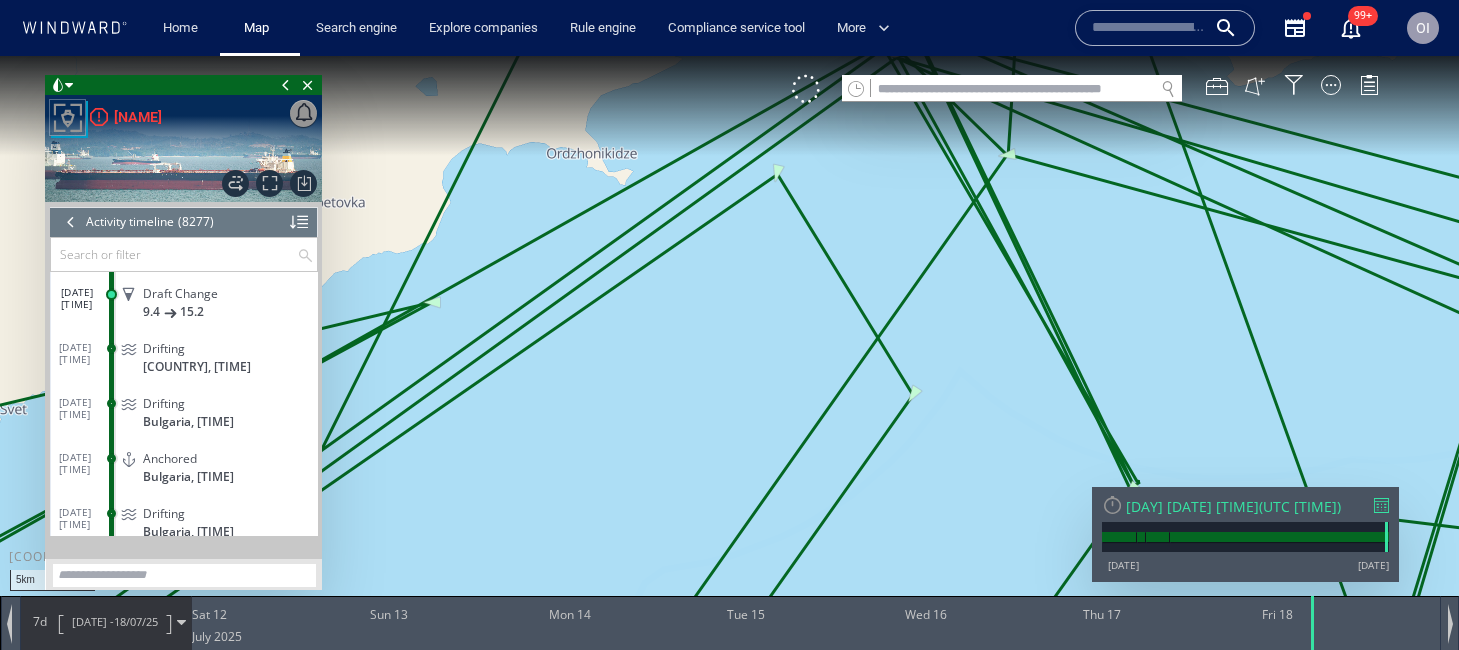 drag, startPoint x: 1046, startPoint y: 176, endPoint x: 1074, endPoint y: 396, distance: 221.77466 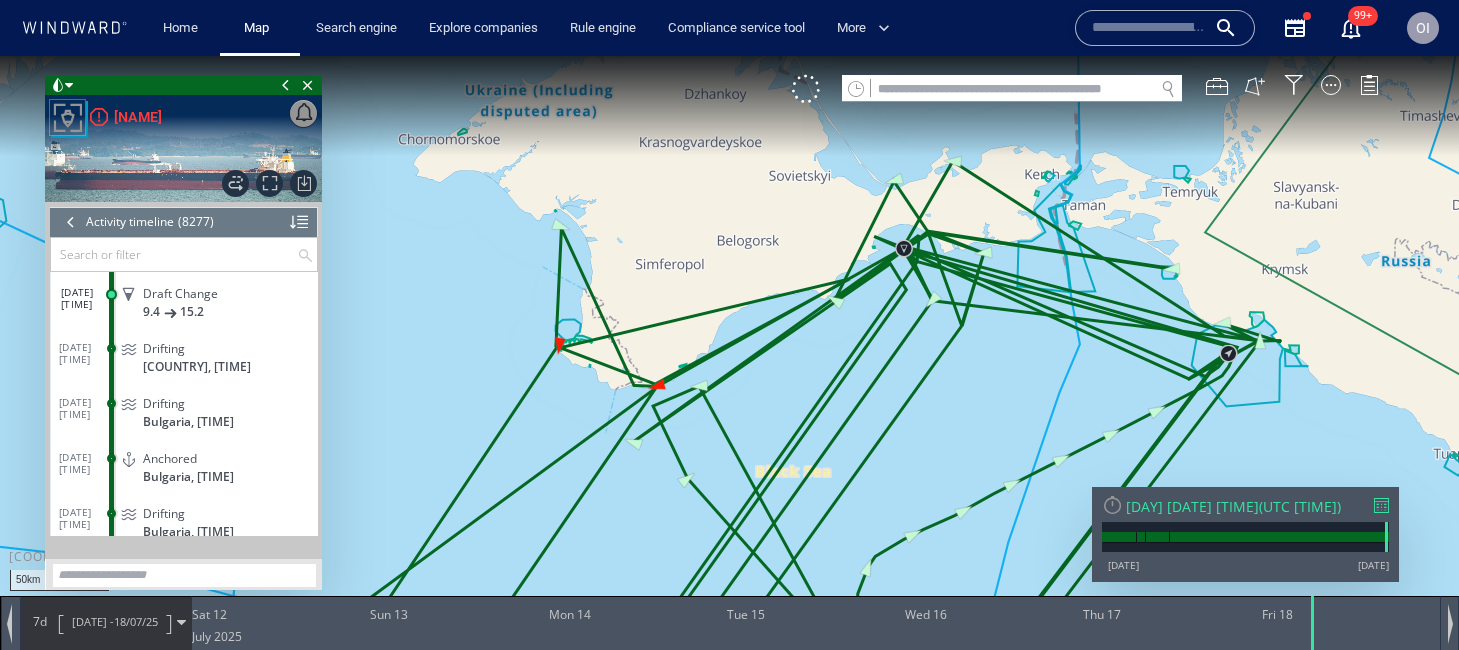 drag, startPoint x: 1121, startPoint y: 434, endPoint x: 915, endPoint y: 238, distance: 284.34485 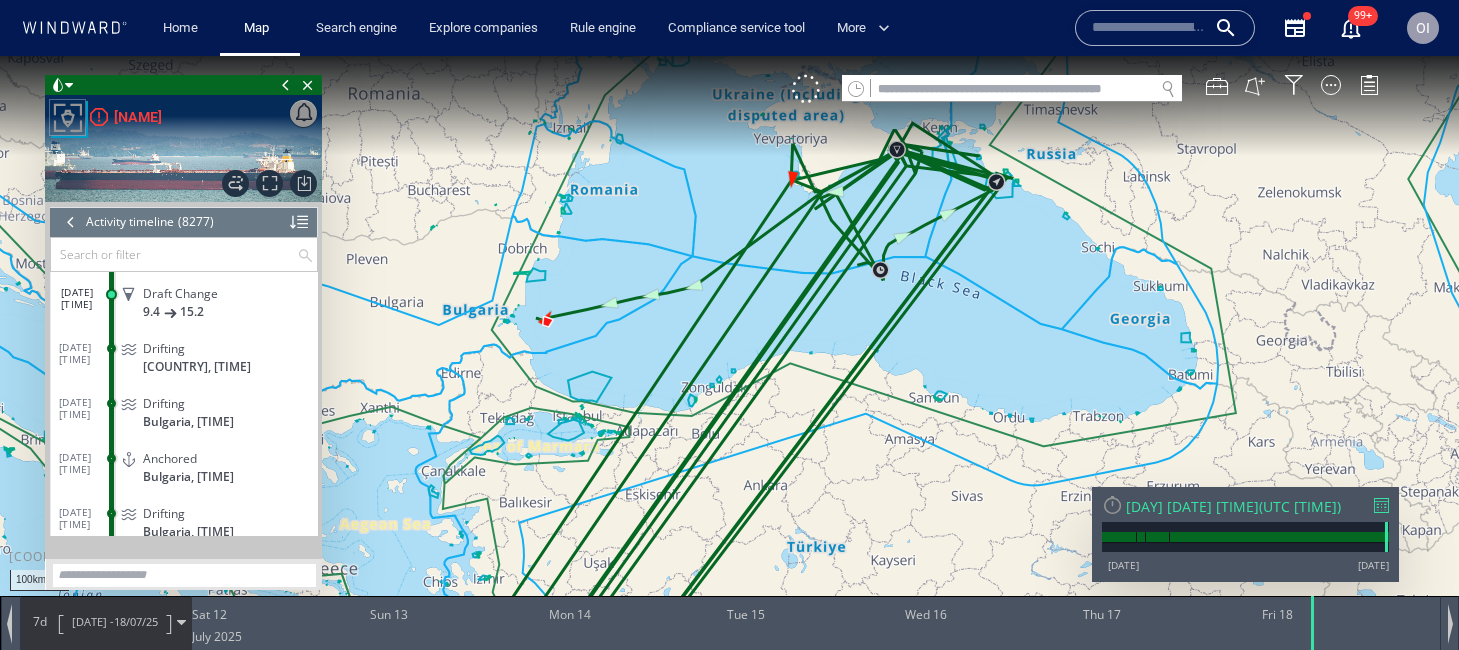 drag, startPoint x: 911, startPoint y: 253, endPoint x: 871, endPoint y: 303, distance: 64.03124 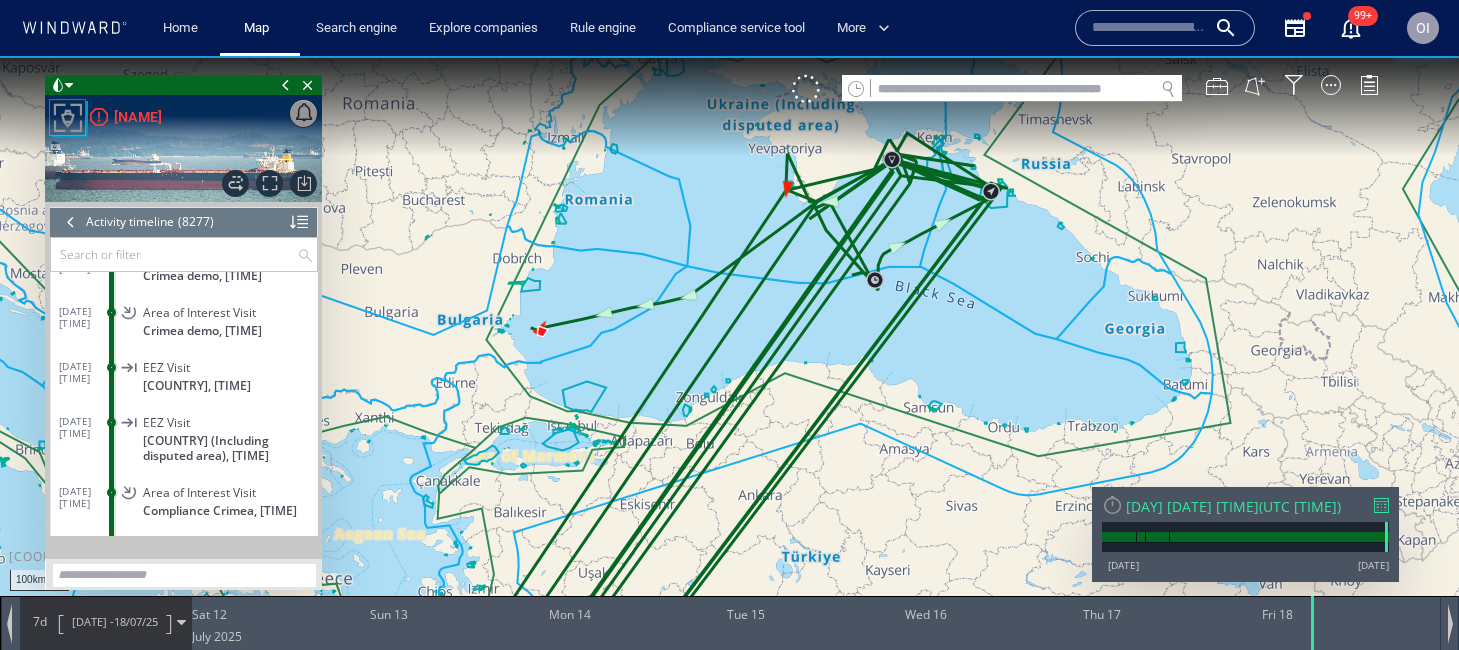 scroll, scrollTop: 441572, scrollLeft: 0, axis: vertical 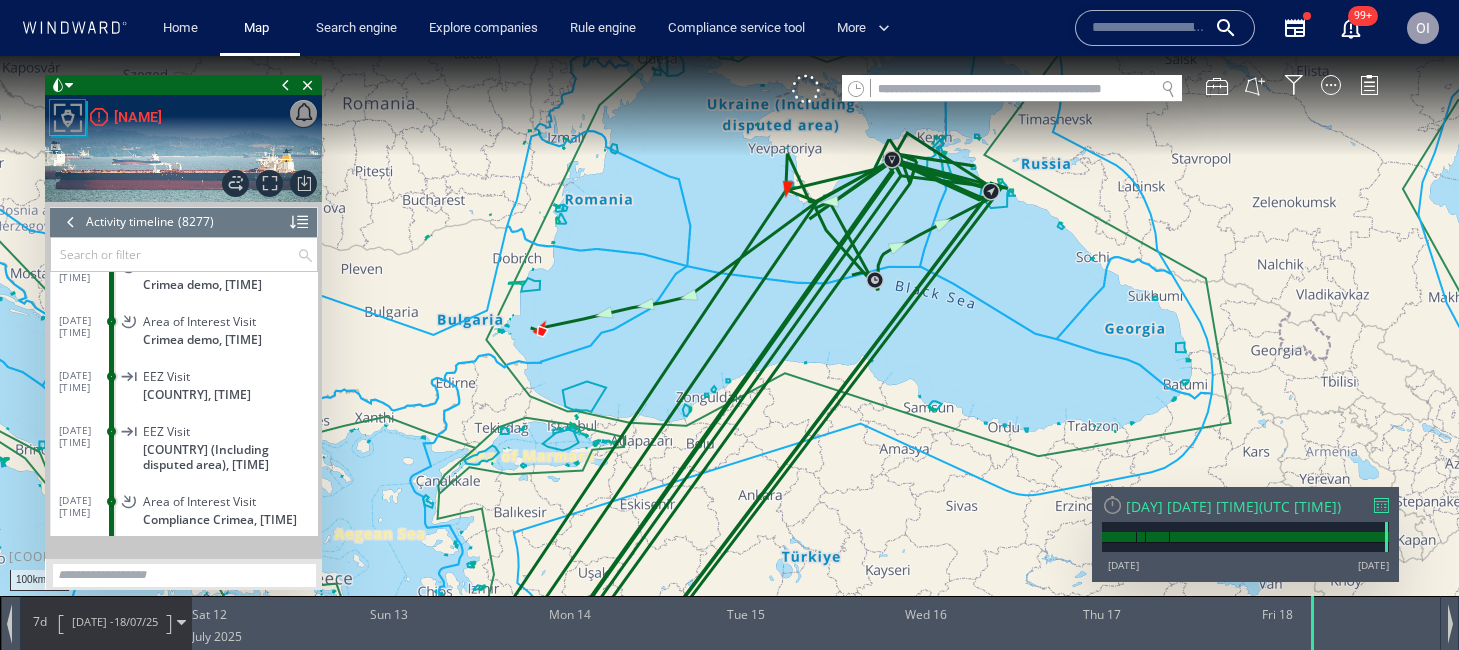 click on "EEZ Visit Russia, 17 minutes" 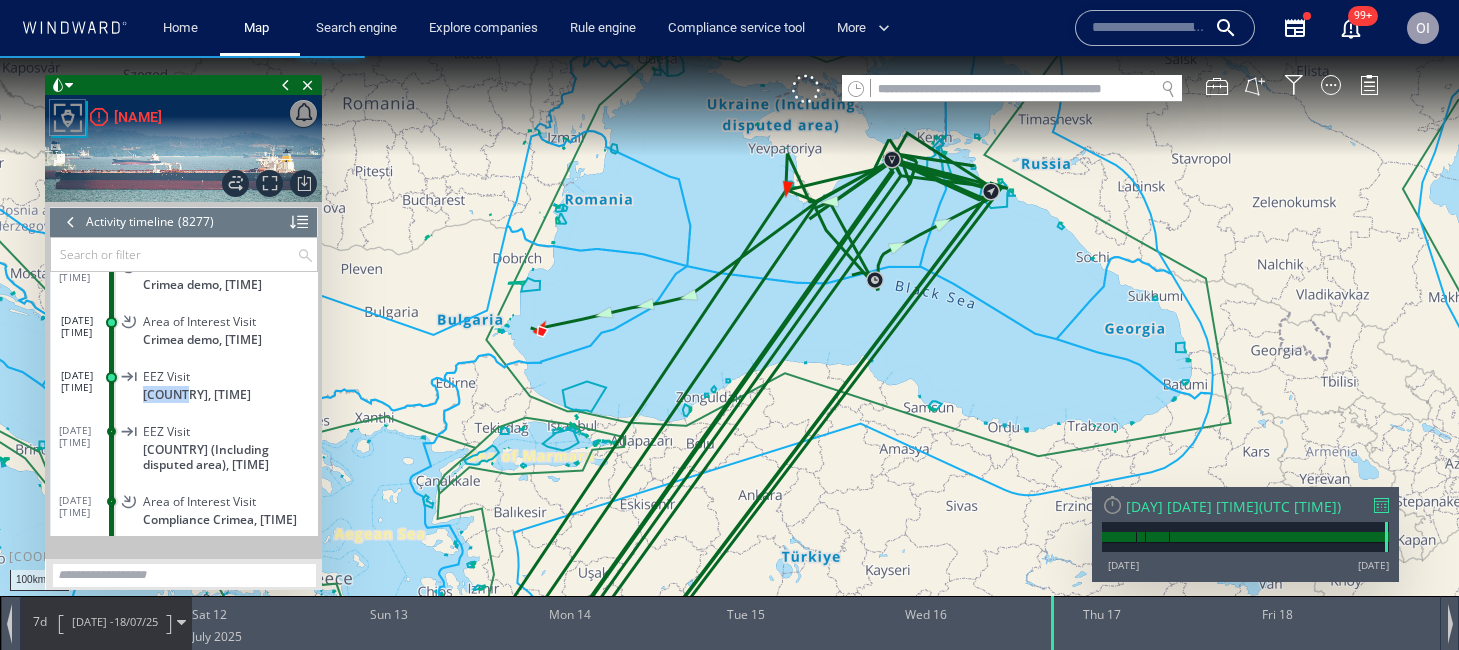 click on "EEZ Visit Russia, 17 minutes" 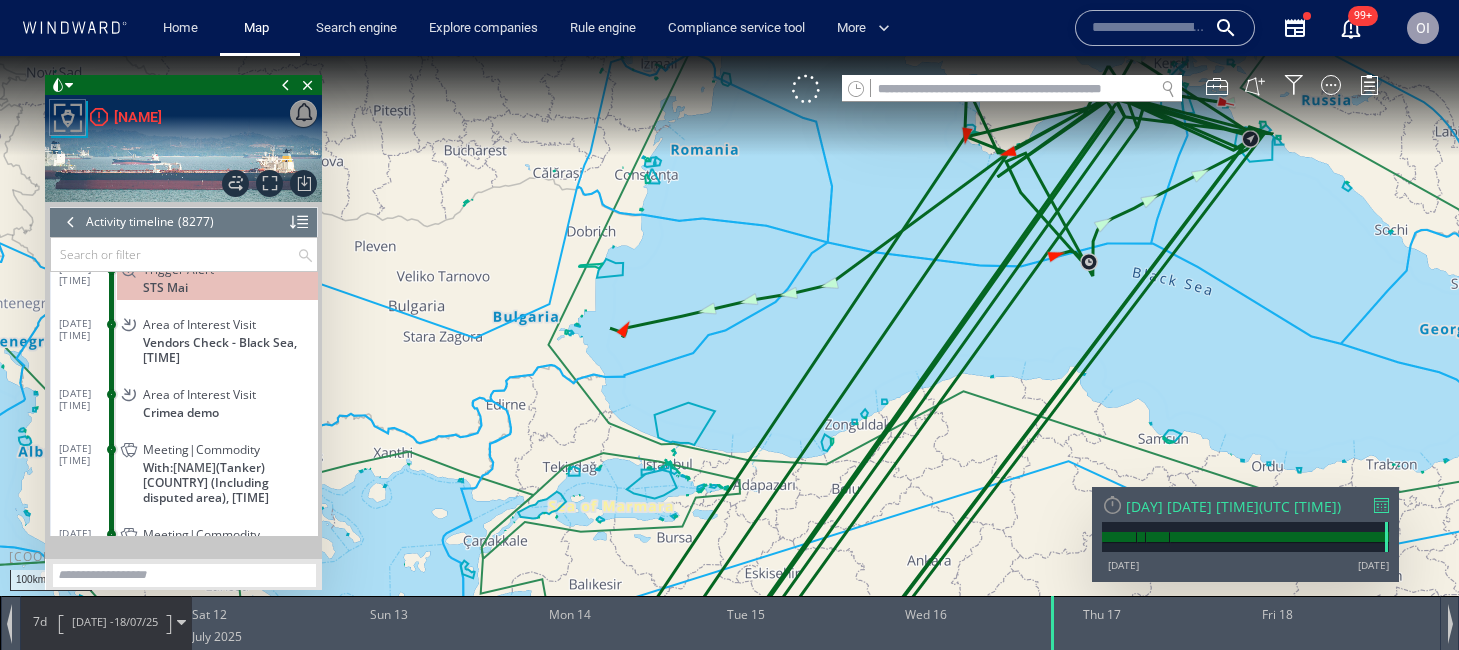 scroll, scrollTop: 441121, scrollLeft: 0, axis: vertical 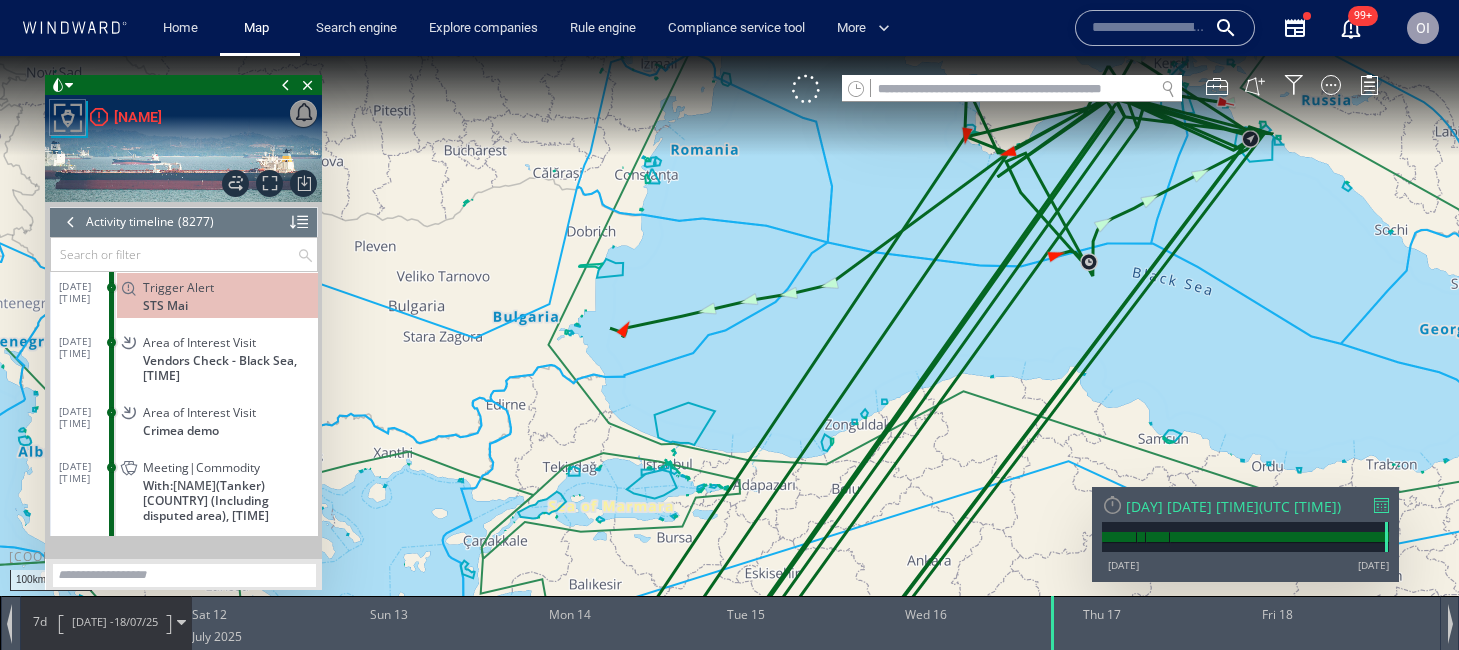 click on "Area of Interest Visit" 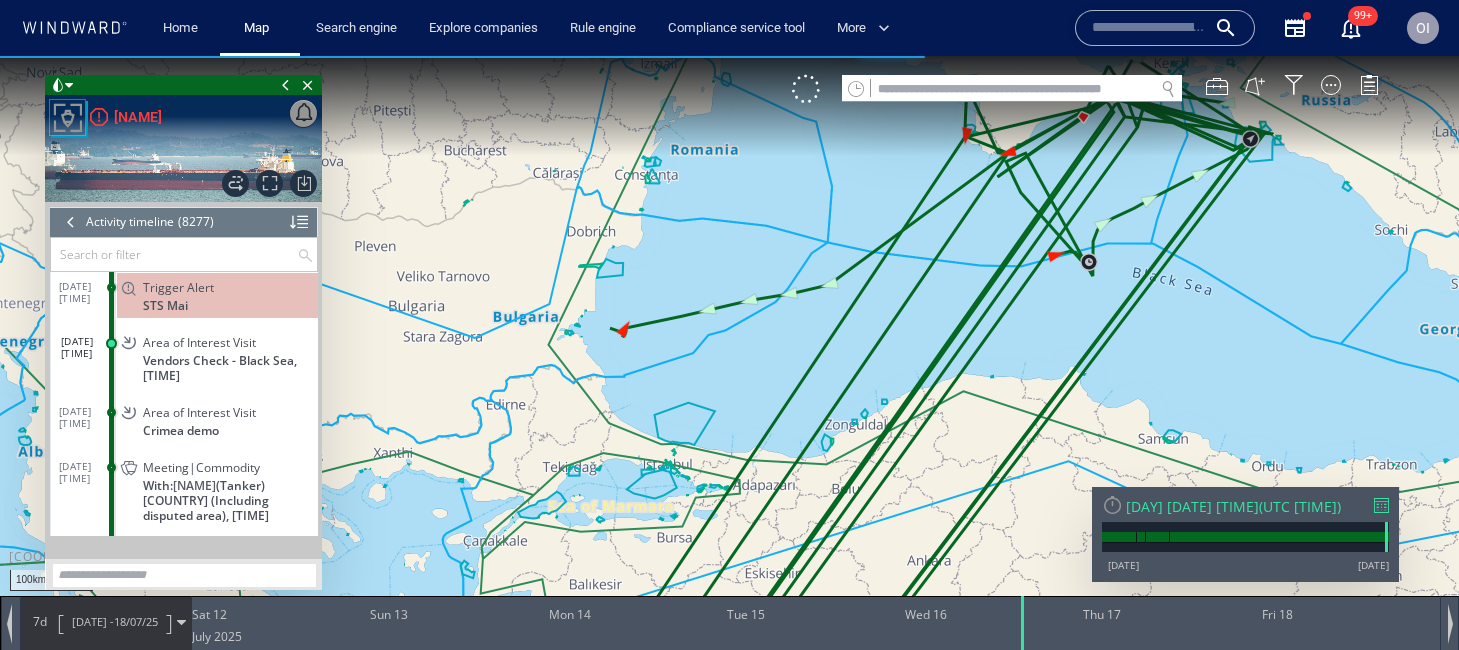 drag, startPoint x: 1051, startPoint y: 175, endPoint x: 877, endPoint y: 262, distance: 194.53792 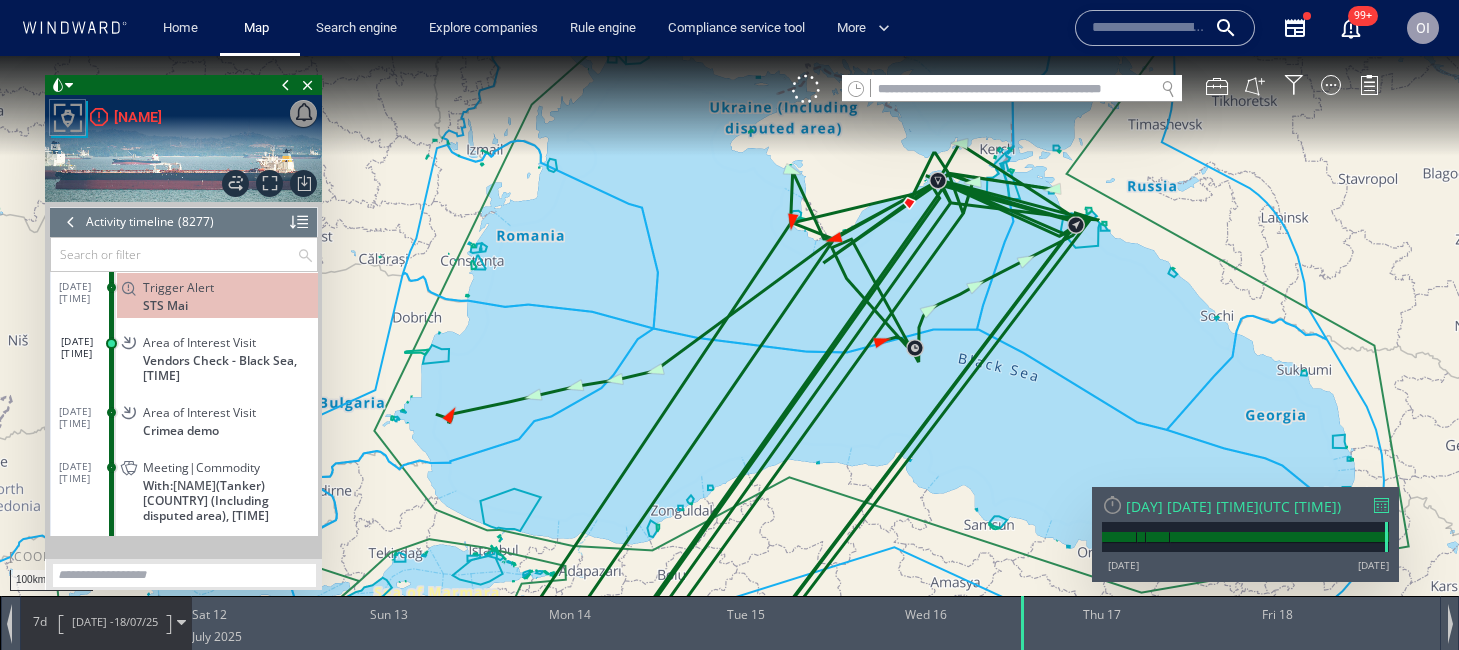 drag, startPoint x: 855, startPoint y: 304, endPoint x: 660, endPoint y: 314, distance: 195.25624 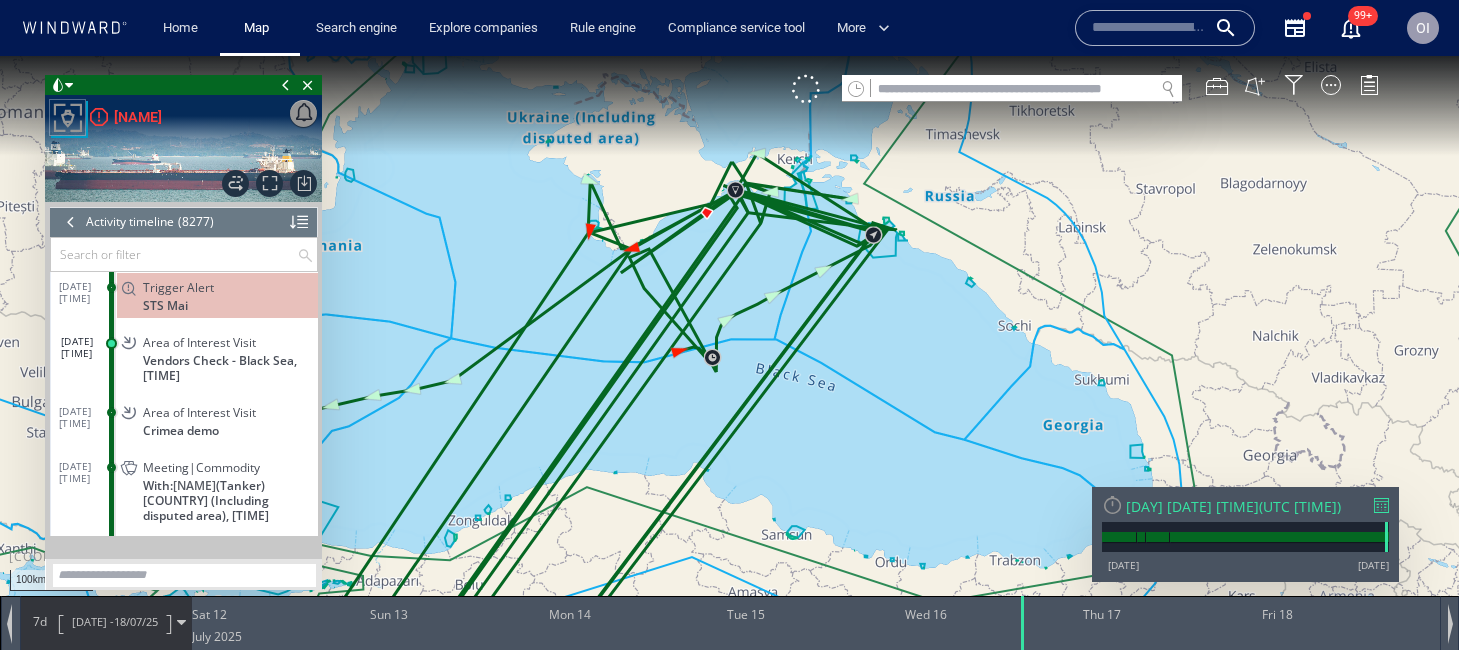 click on "11/07/25 -  18/07/25" at bounding box center [114, 622] 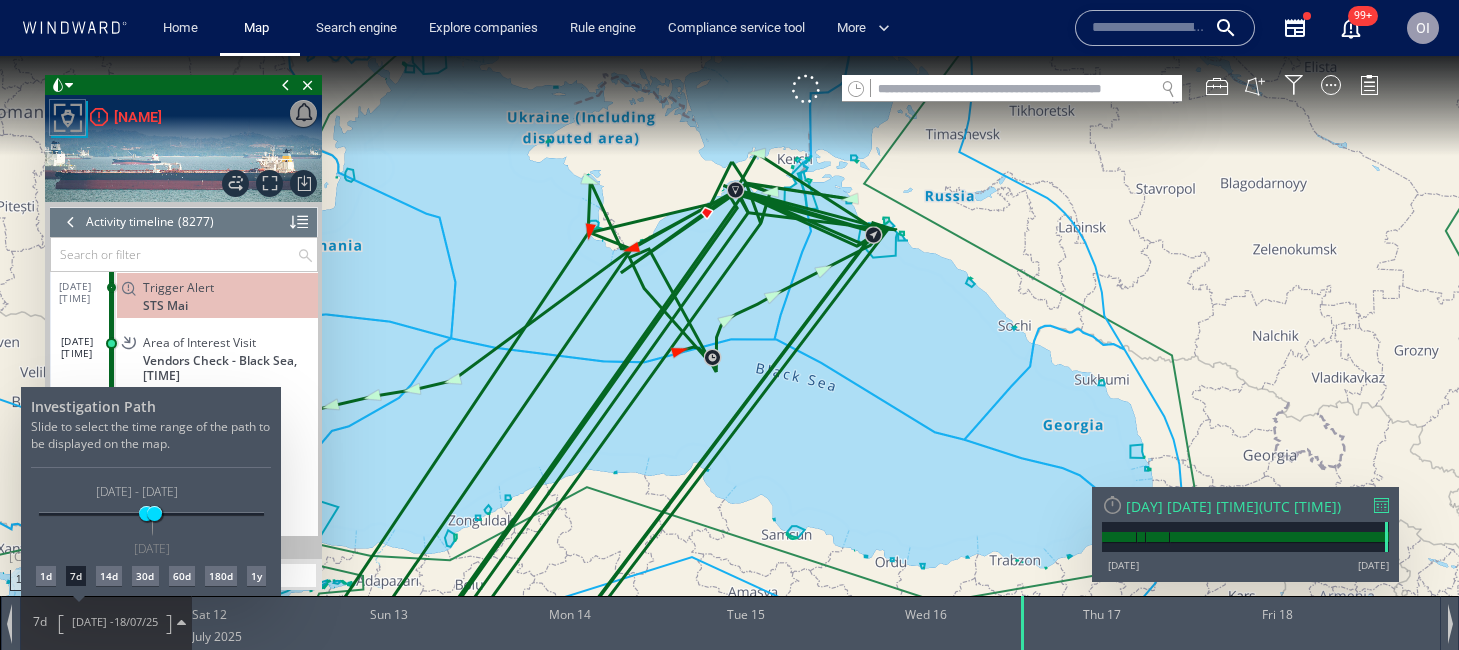click on "1d" at bounding box center (46, 576) 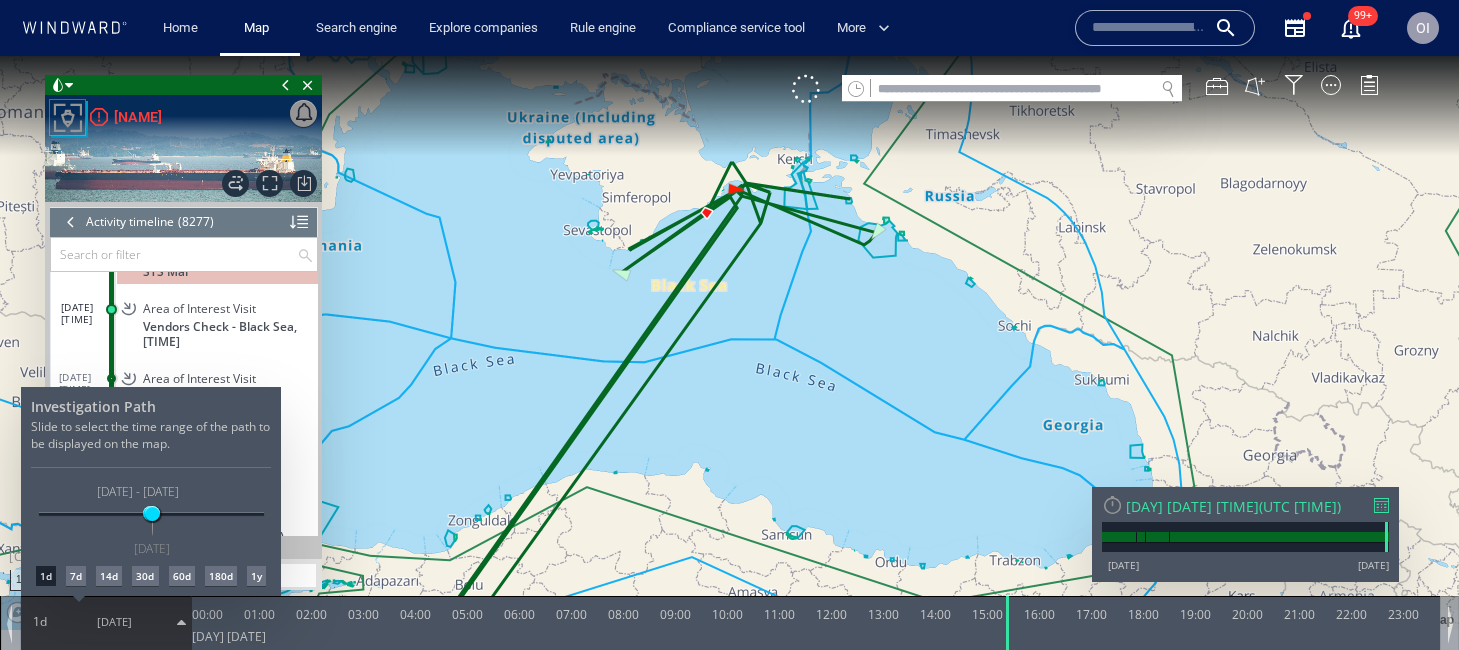 click at bounding box center [729, 353] 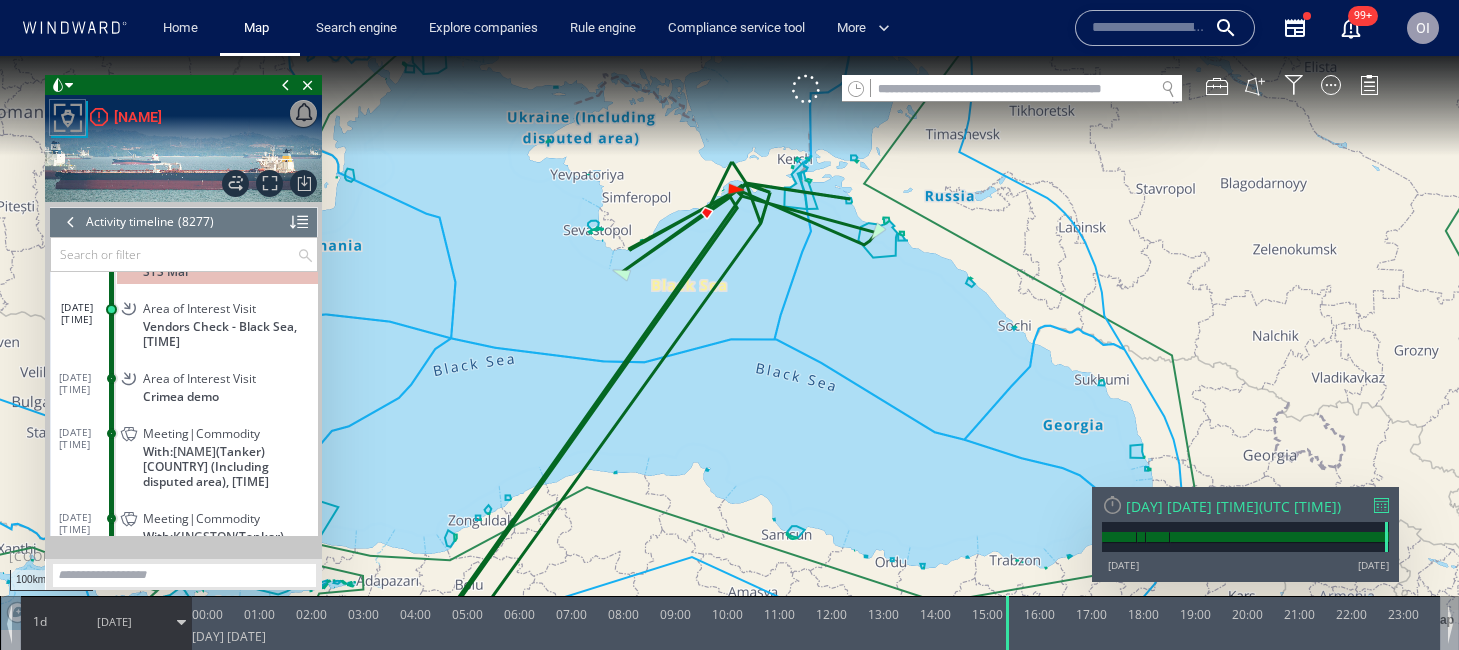 click on "Vendors Check - Black Sea, 6 hours" 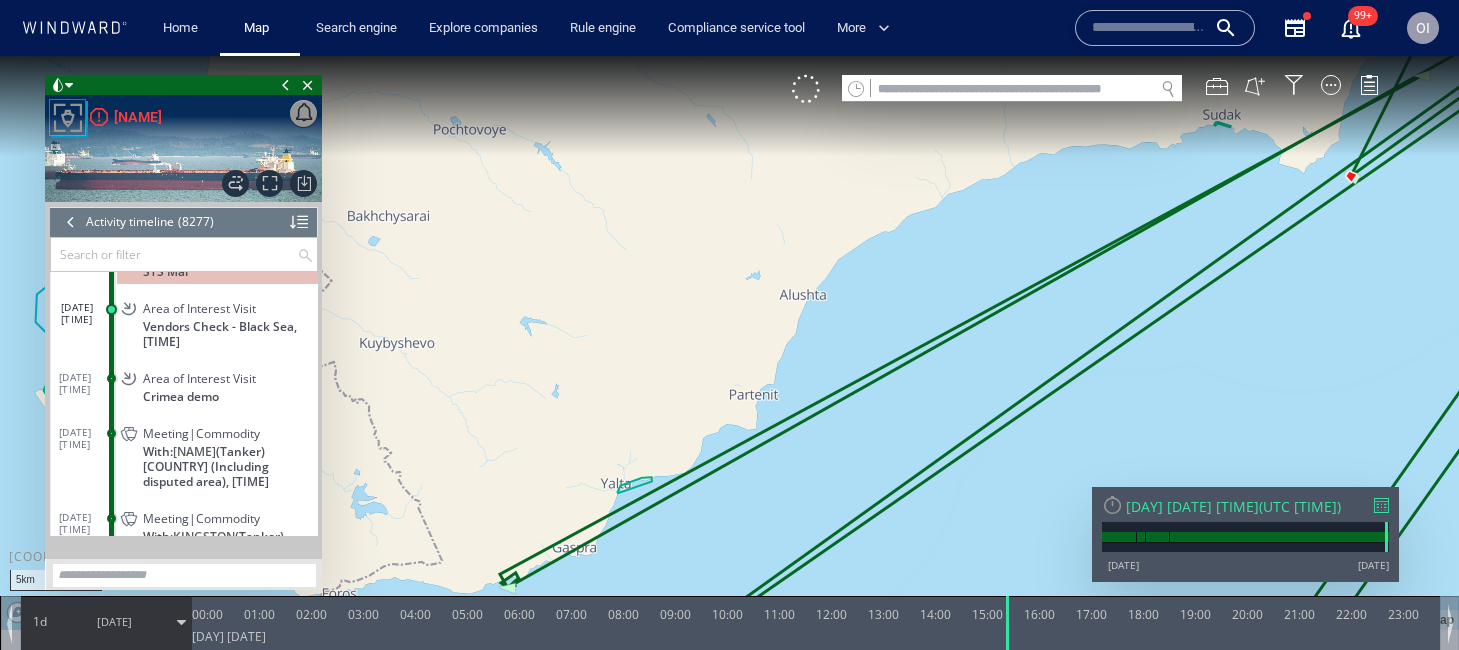 drag, startPoint x: 500, startPoint y: 323, endPoint x: 500, endPoint y: 135, distance: 188 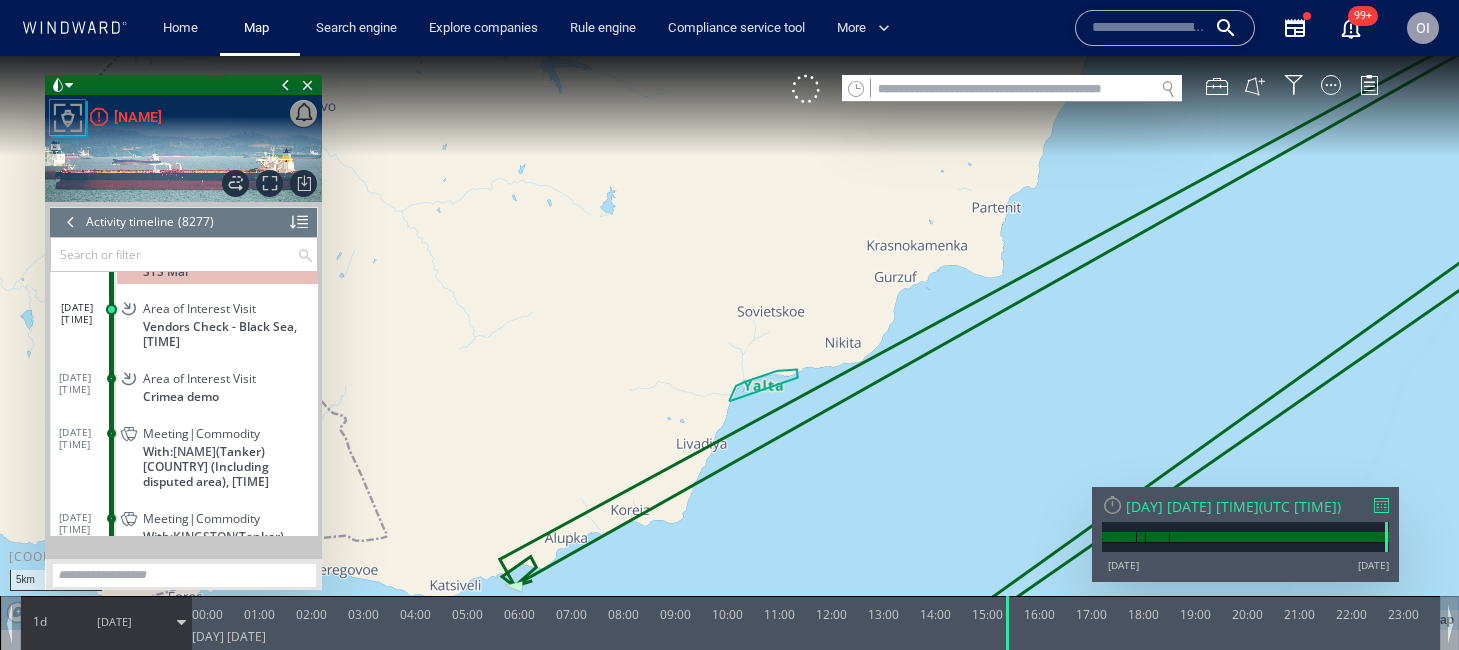 drag, startPoint x: 506, startPoint y: 352, endPoint x: 506, endPoint y: 179, distance: 173 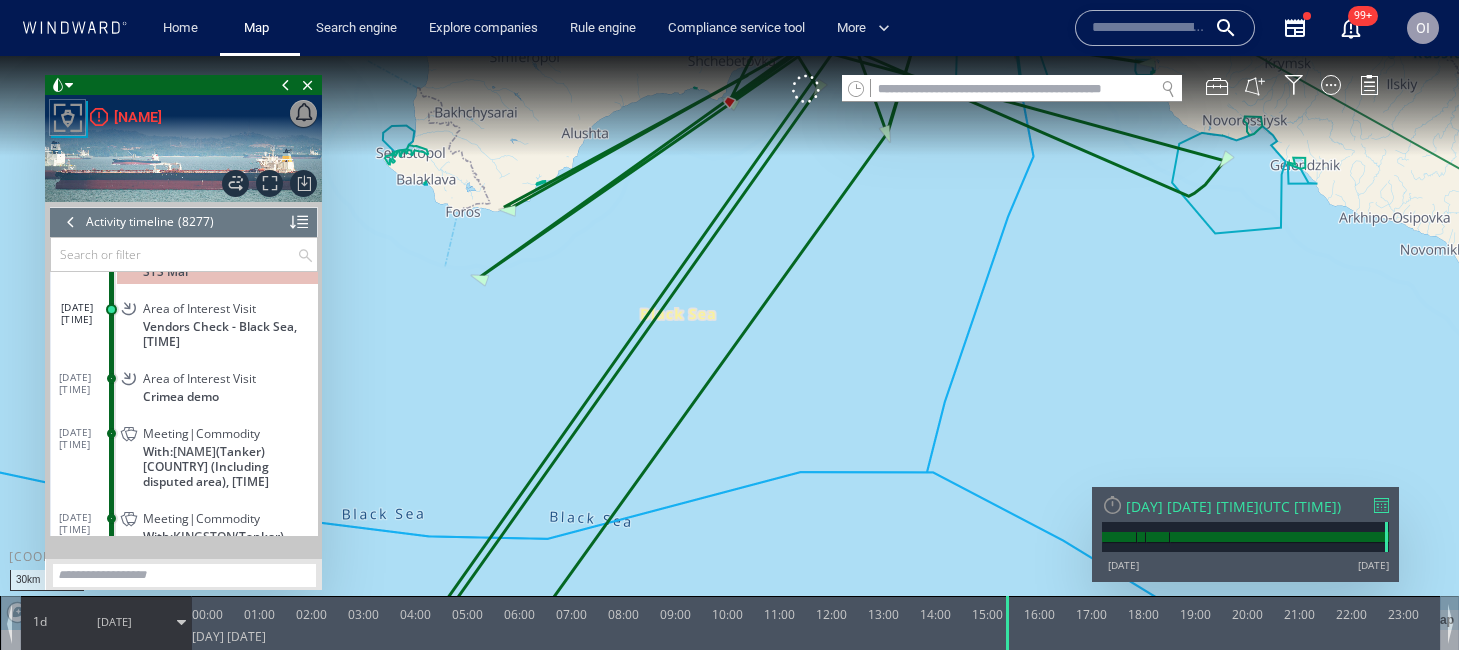 drag, startPoint x: 673, startPoint y: 216, endPoint x: 638, endPoint y: 361, distance: 149.16434 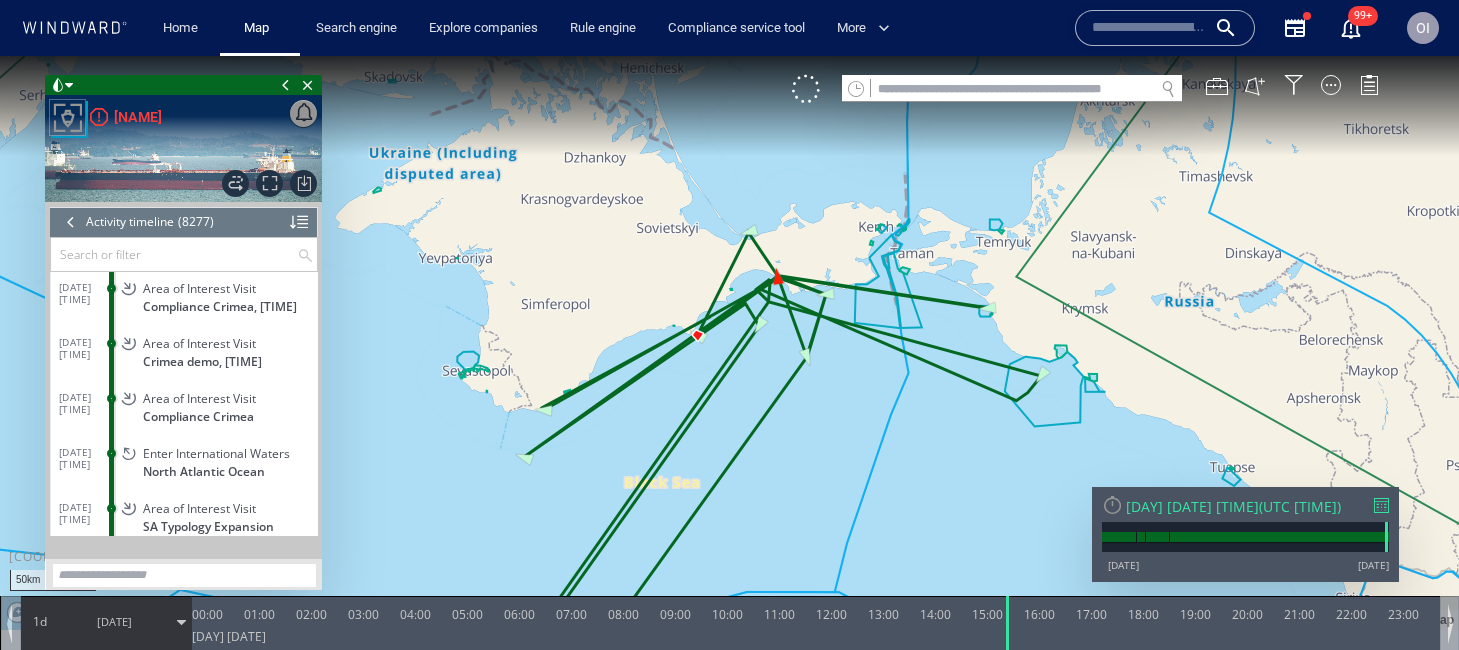 scroll, scrollTop: 441727, scrollLeft: 0, axis: vertical 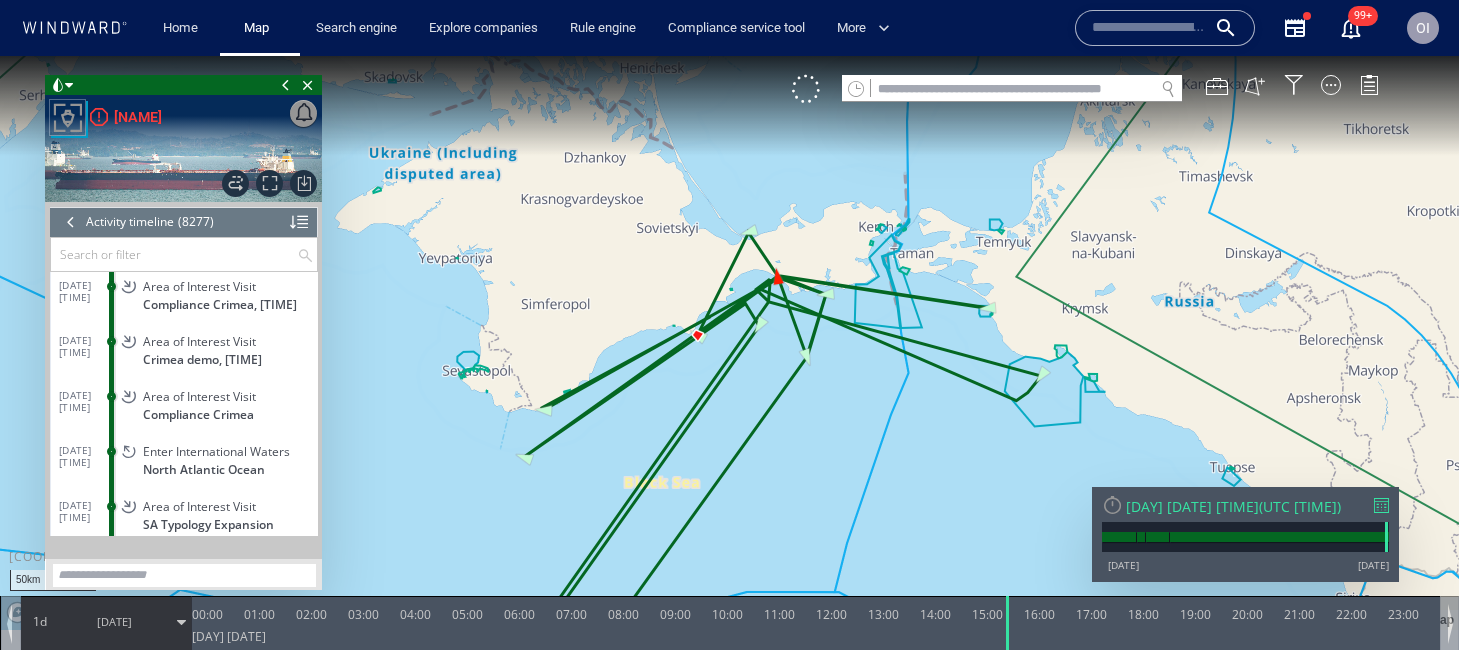 click on "Area of Interest Visit" 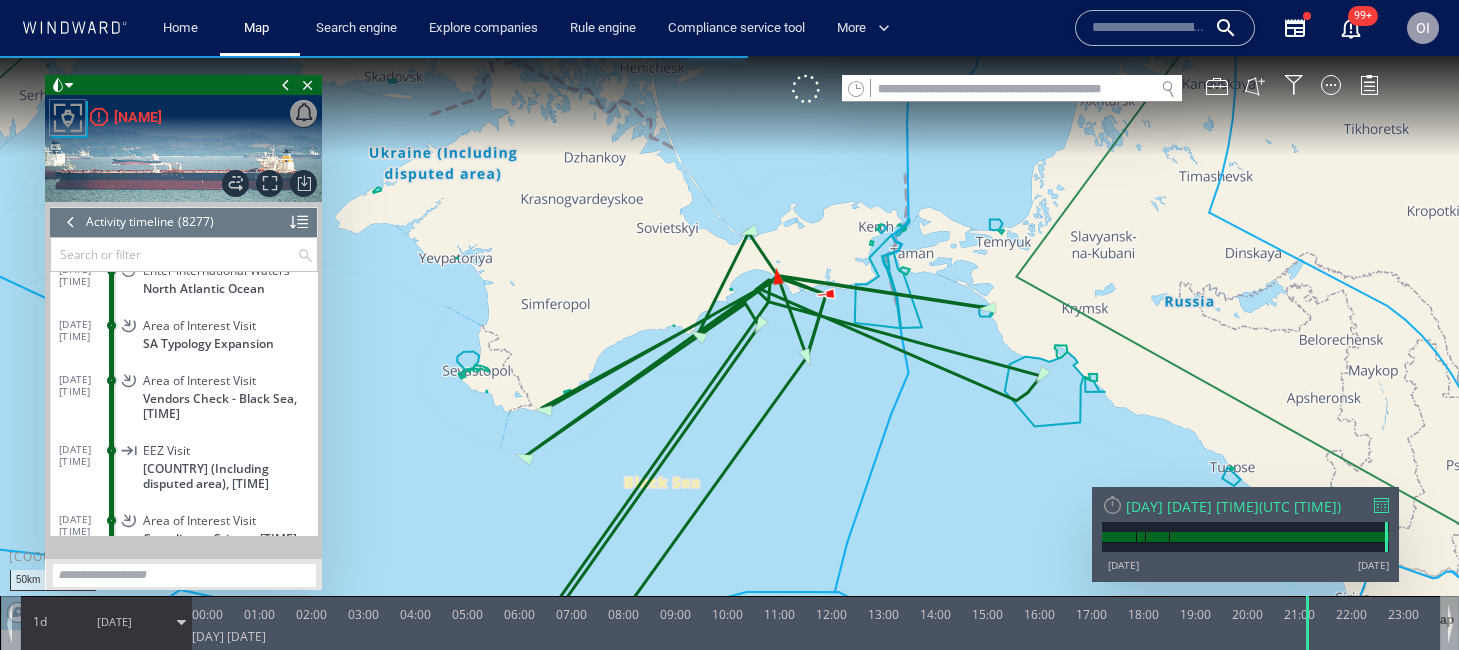 scroll, scrollTop: 441900, scrollLeft: 0, axis: vertical 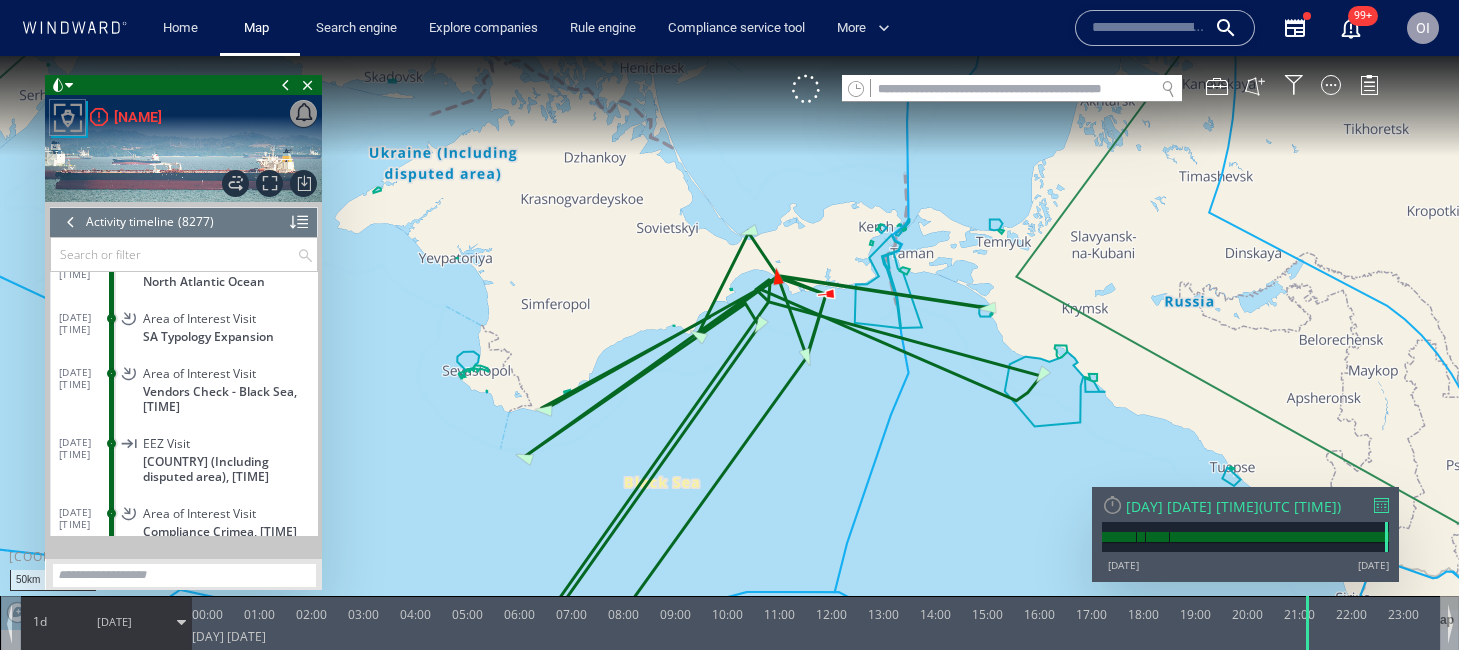 click at bounding box center [1149, 28] 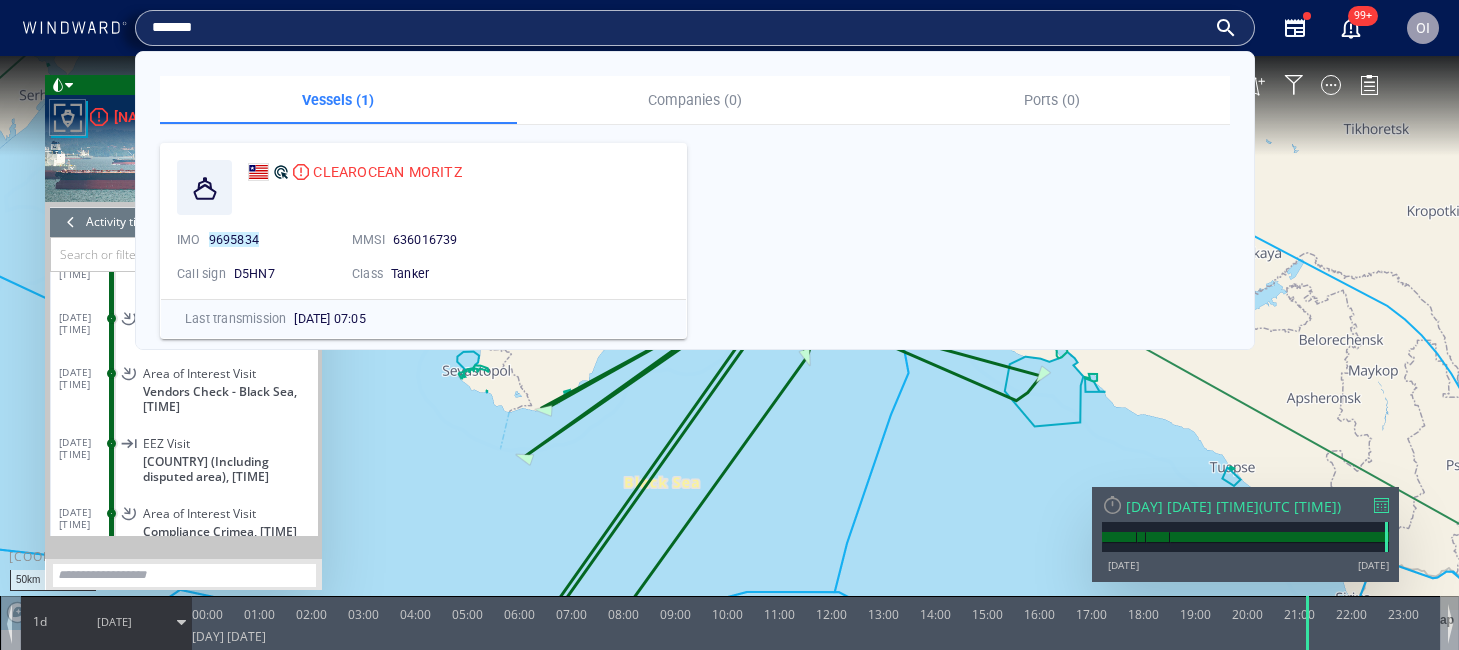 type on "*******" 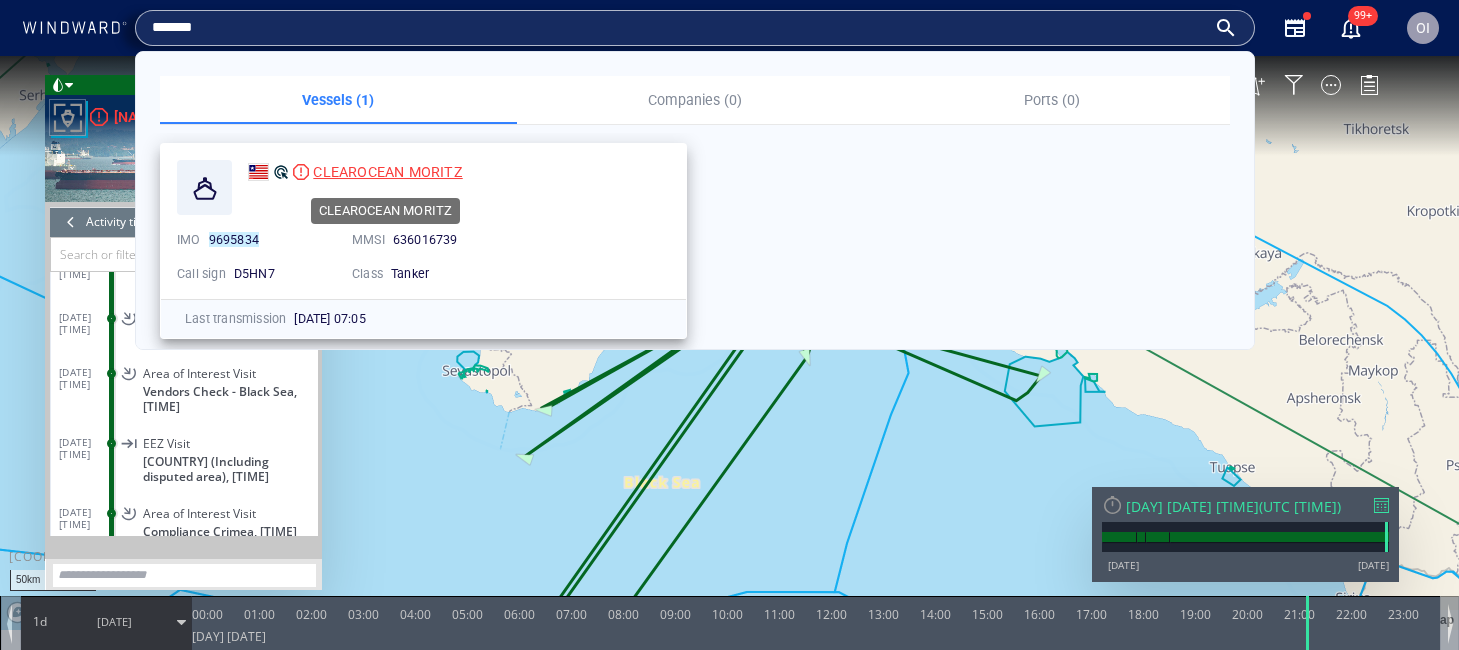 click on "CLEAROCEAN MORITZ" at bounding box center (387, 172) 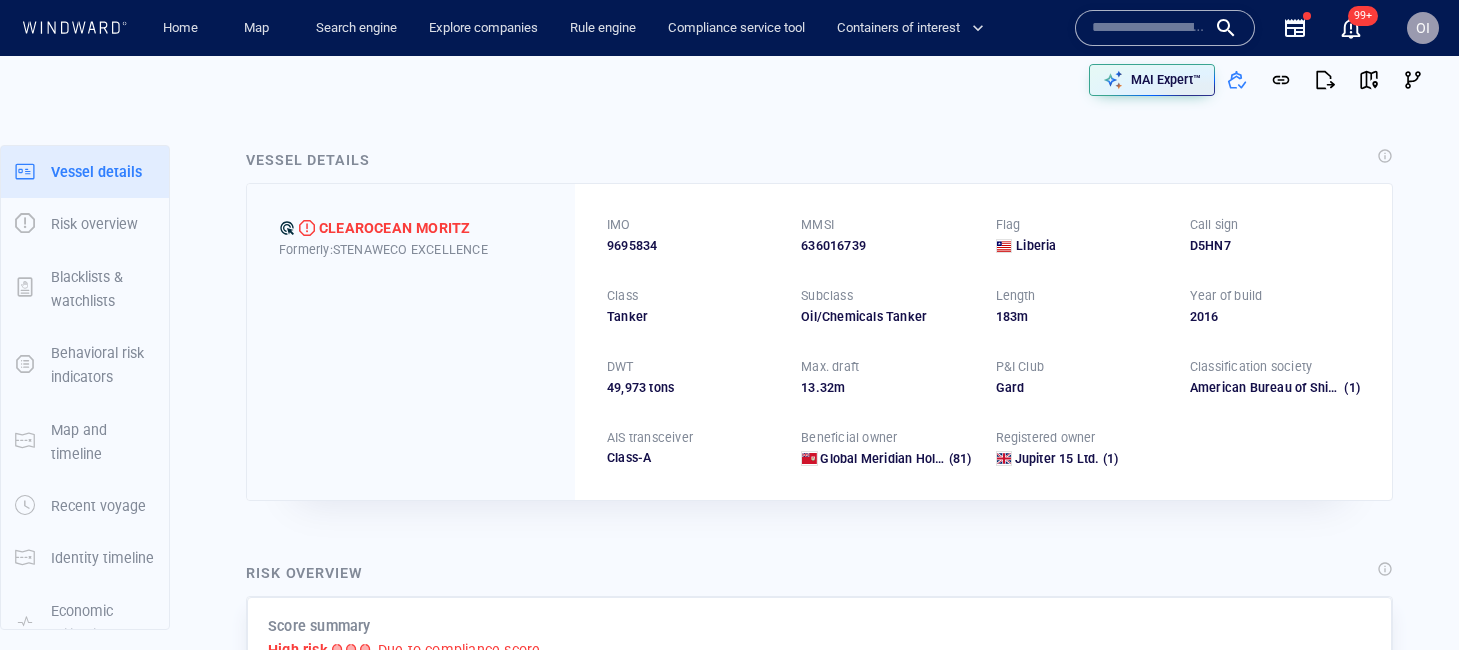 scroll, scrollTop: 0, scrollLeft: 0, axis: both 